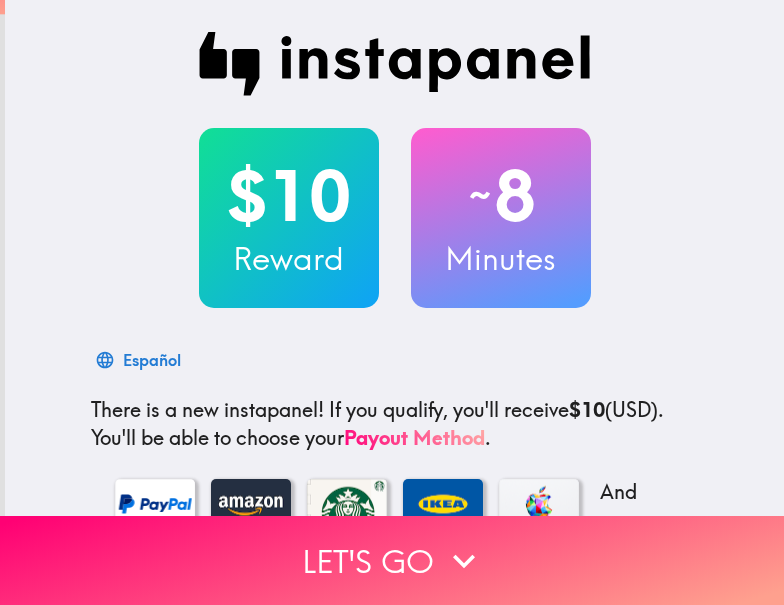 scroll, scrollTop: 0, scrollLeft: 0, axis: both 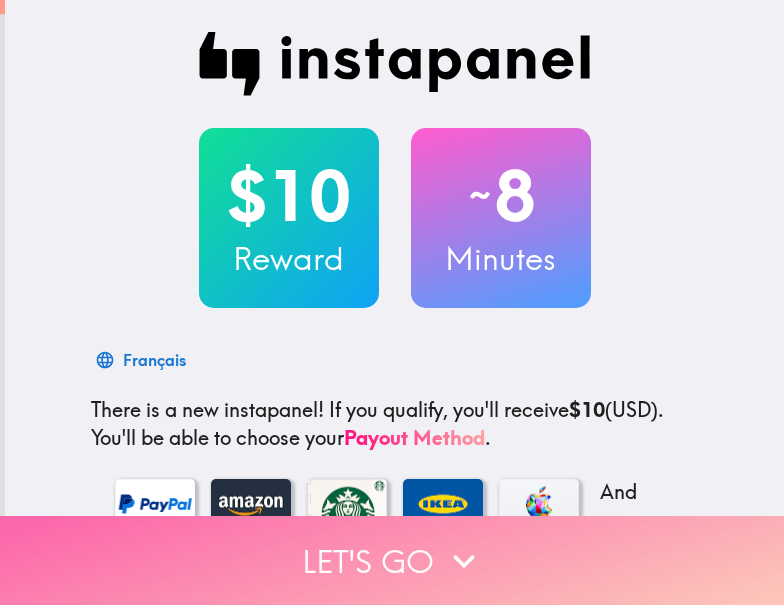 click on "Let's go" at bounding box center (392, 560) 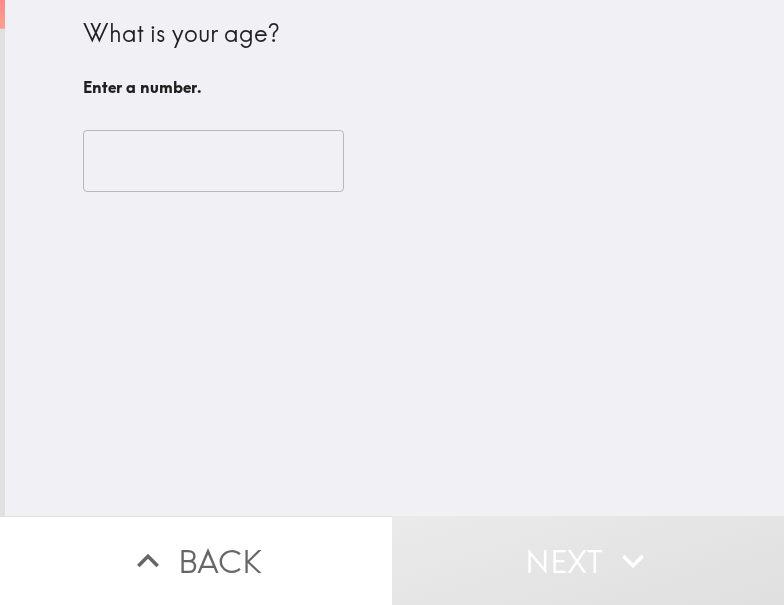 click at bounding box center [213, 161] 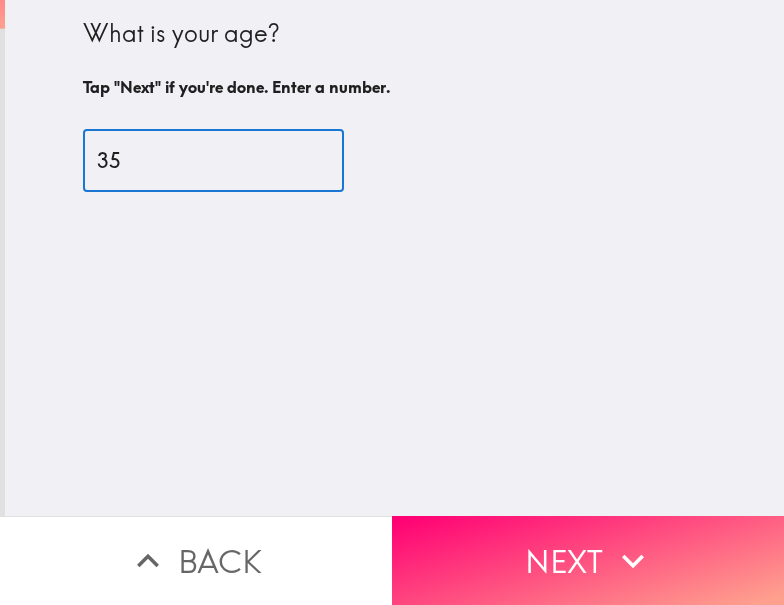 type on "35" 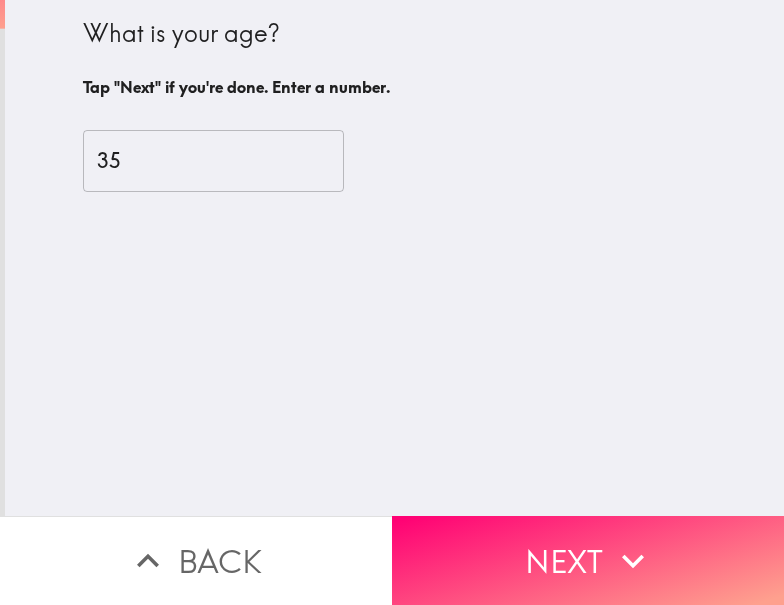 drag, startPoint x: 534, startPoint y: 542, endPoint x: 617, endPoint y: 537, distance: 83.15047 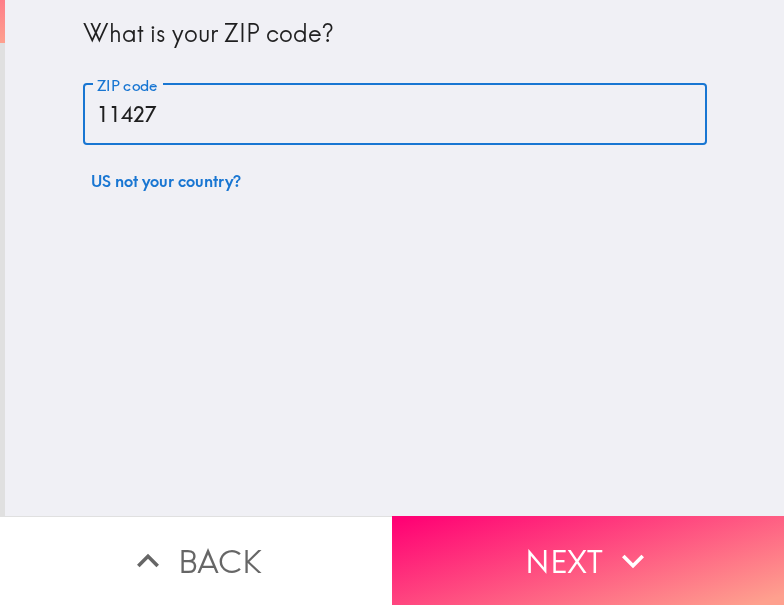 type on "11427" 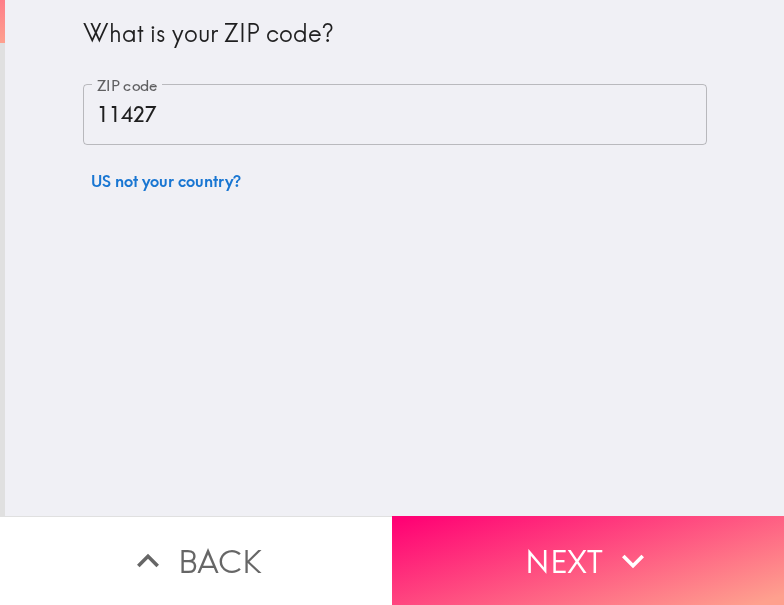 drag, startPoint x: 555, startPoint y: 540, endPoint x: 566, endPoint y: 540, distance: 11 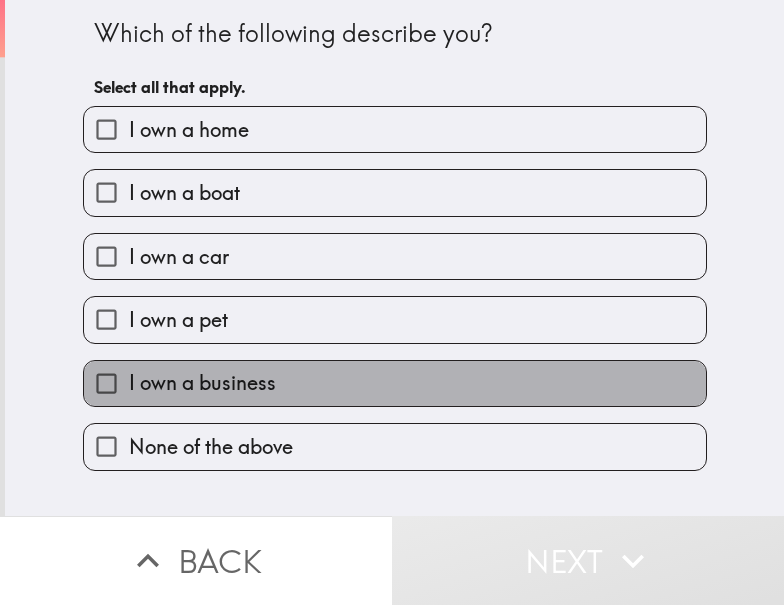 click on "I own a business" at bounding box center (395, 383) 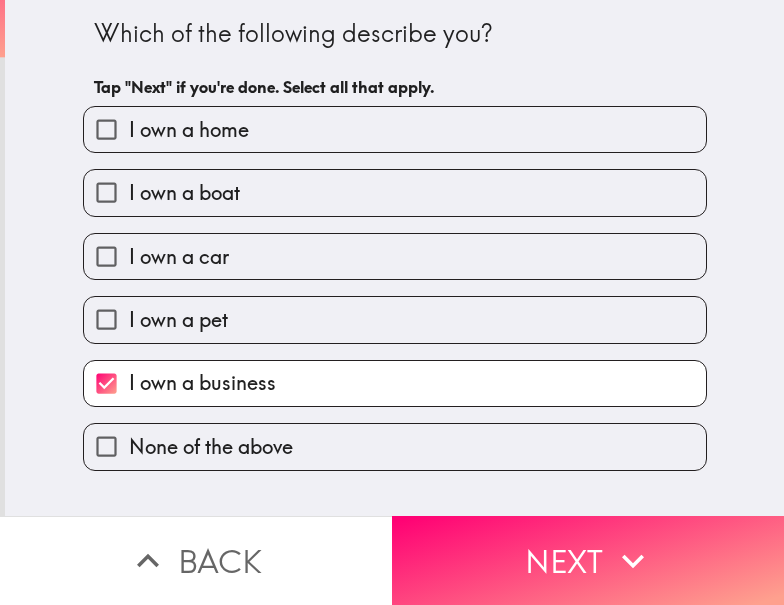 click on "I own a car" at bounding box center (395, 256) 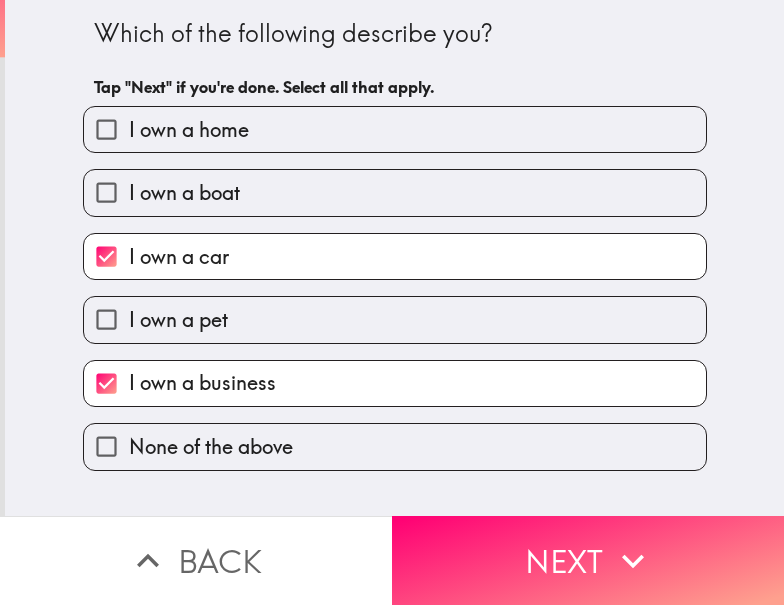 click on "I own a home" at bounding box center (395, 129) 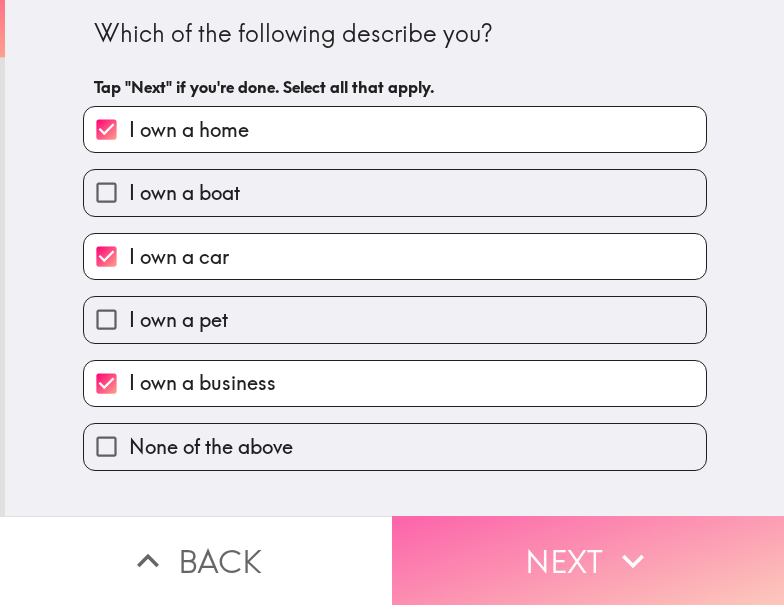 click on "Next" at bounding box center [588, 560] 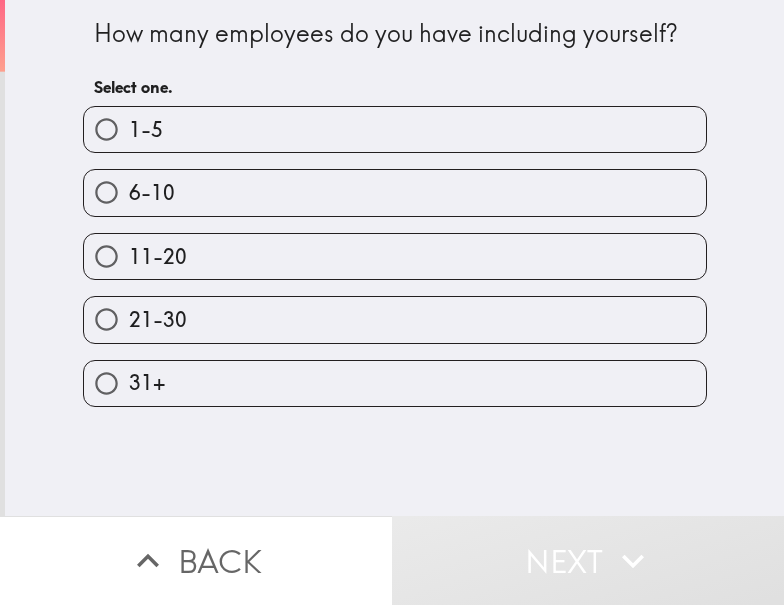 click on "21-30" at bounding box center [395, 319] 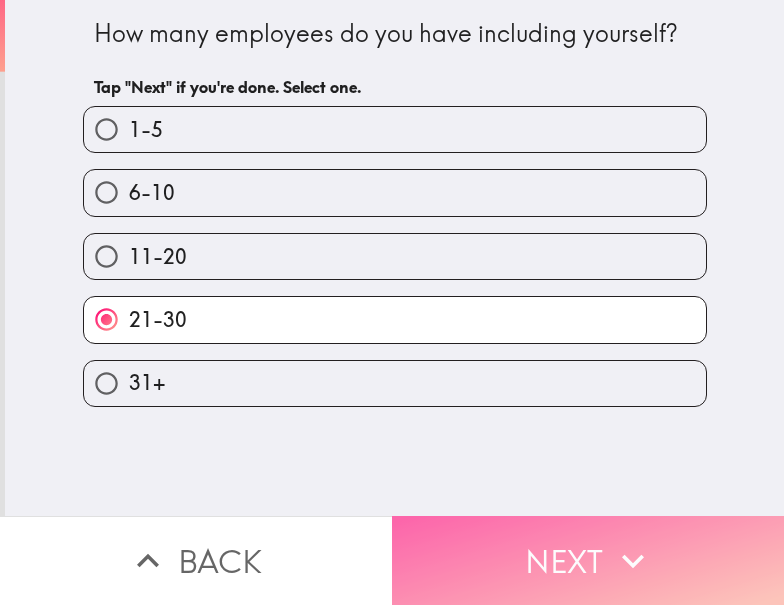 click on "Next" at bounding box center [588, 560] 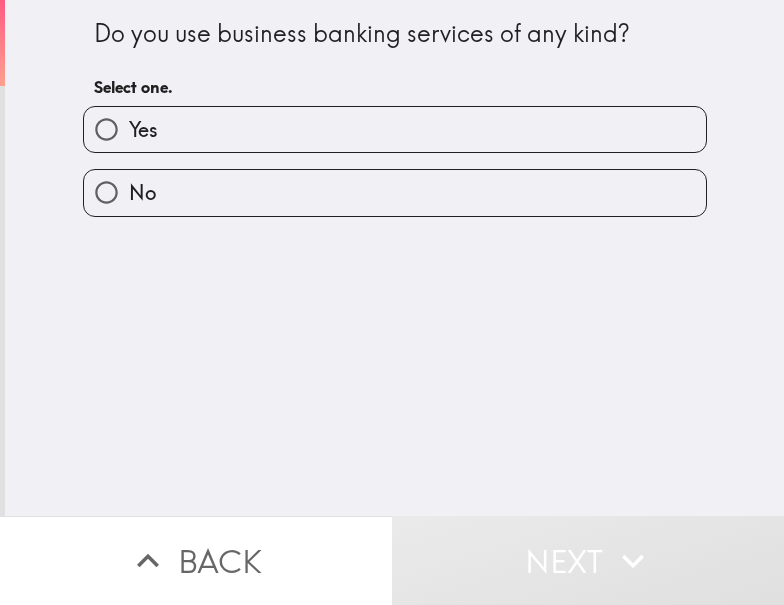 click on "Yes" at bounding box center [395, 129] 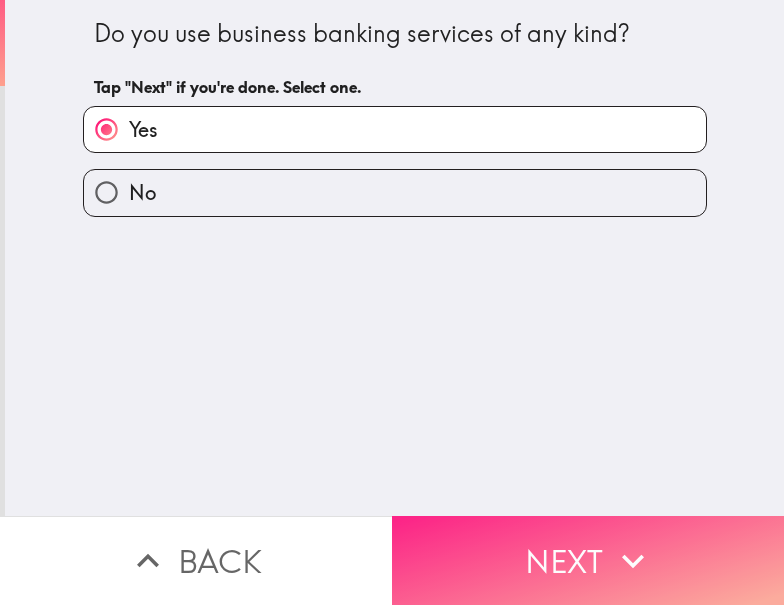 click on "Next" at bounding box center (588, 560) 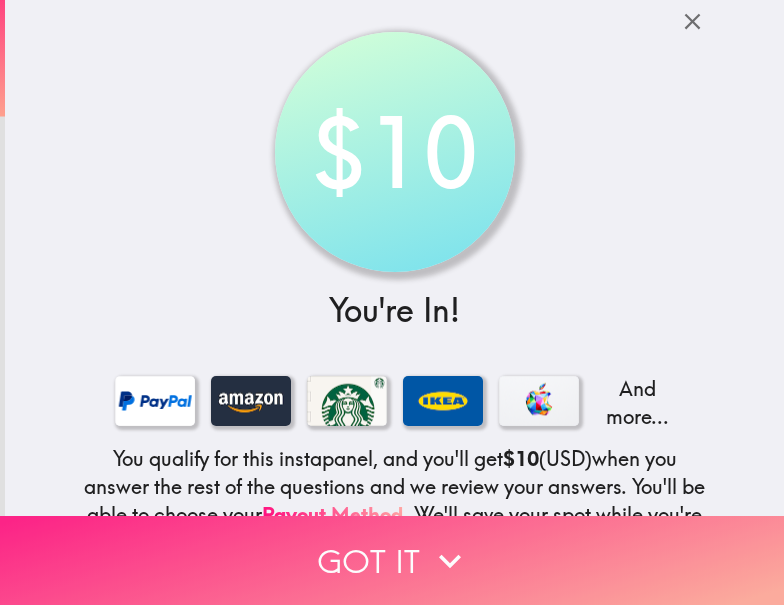 click on "Got it" at bounding box center [392, 560] 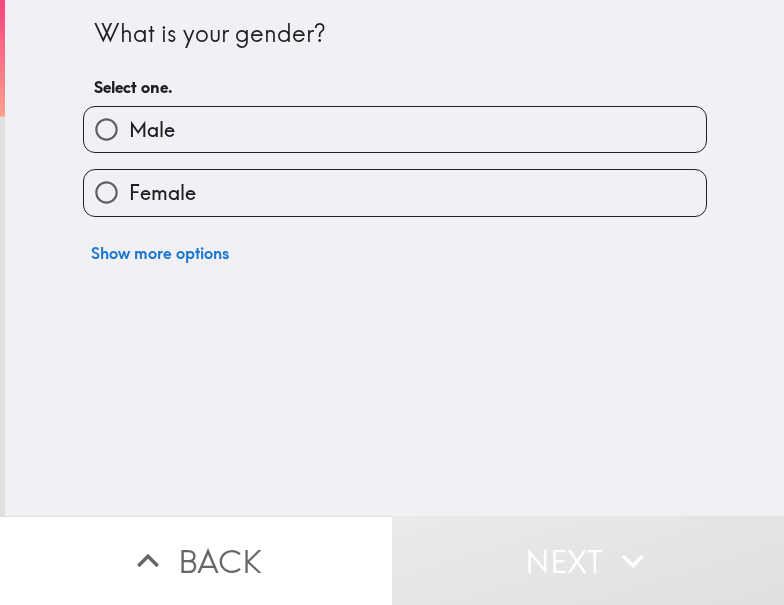 click on "Male" at bounding box center (395, 129) 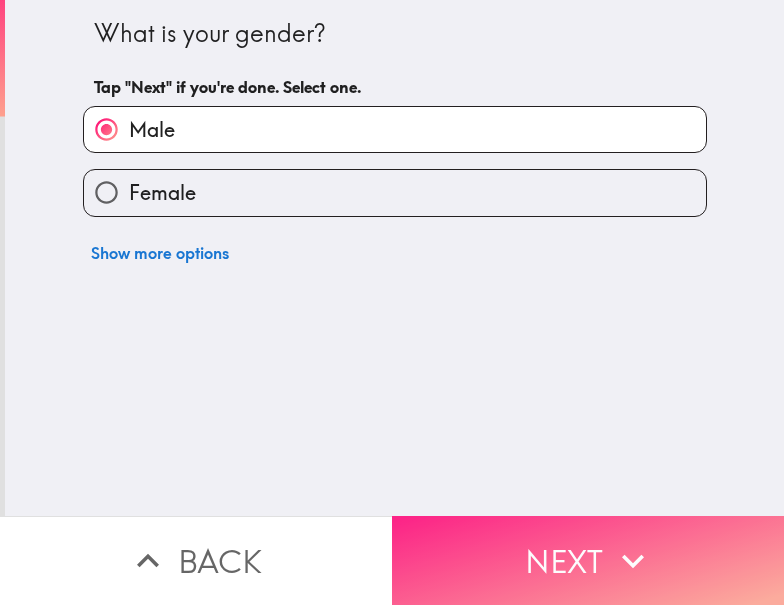 drag, startPoint x: 547, startPoint y: 529, endPoint x: 737, endPoint y: 538, distance: 190.21304 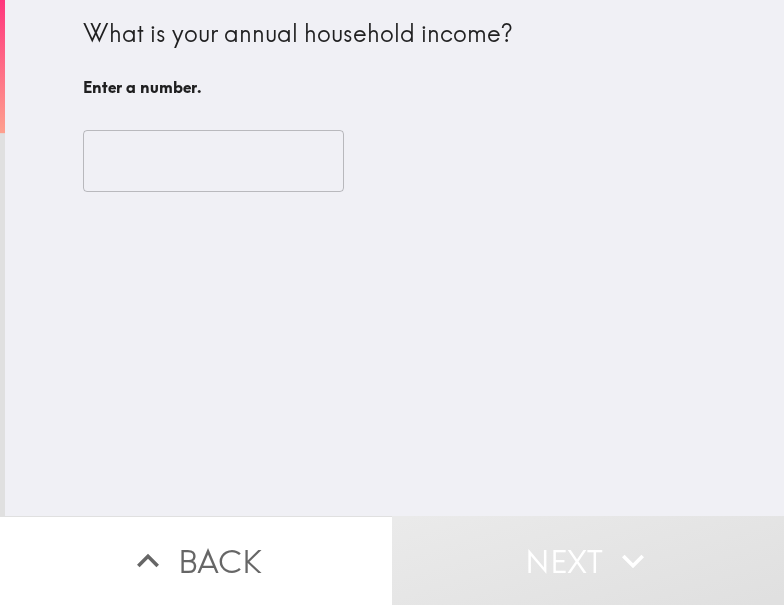 click at bounding box center (213, 161) 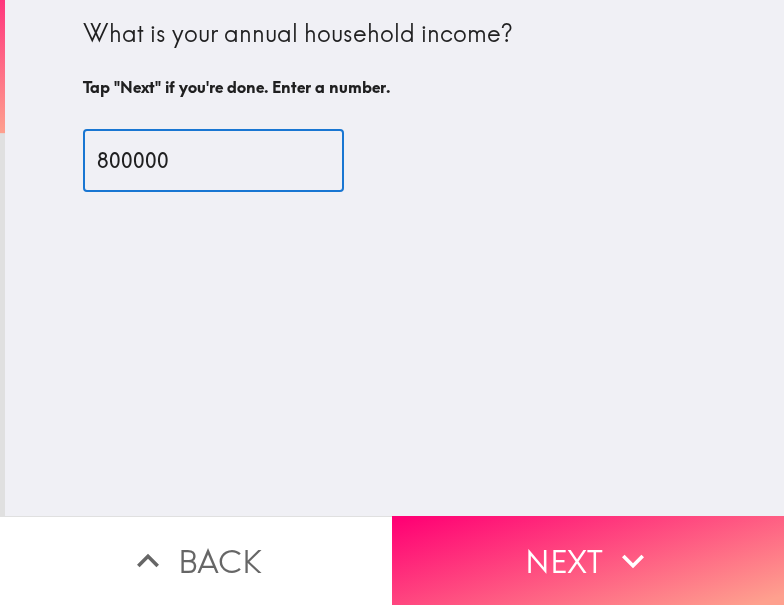 type on "800000" 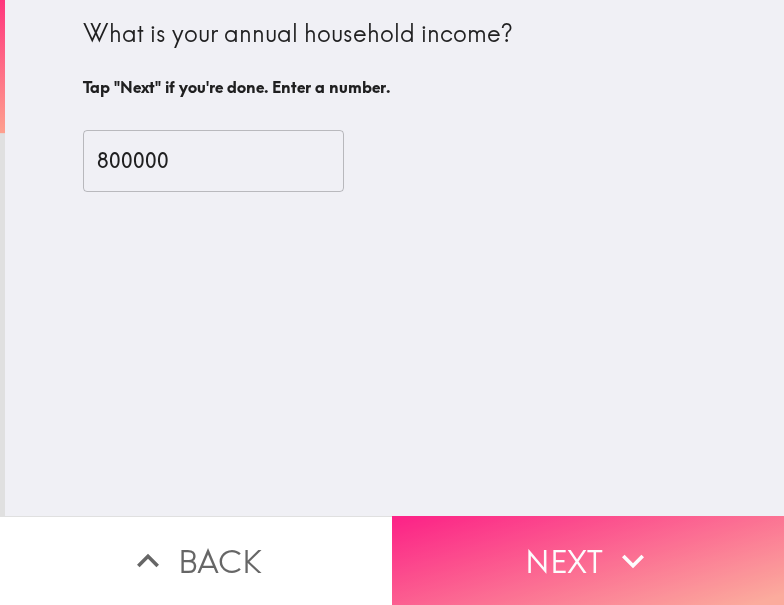 click on "Next" at bounding box center (588, 560) 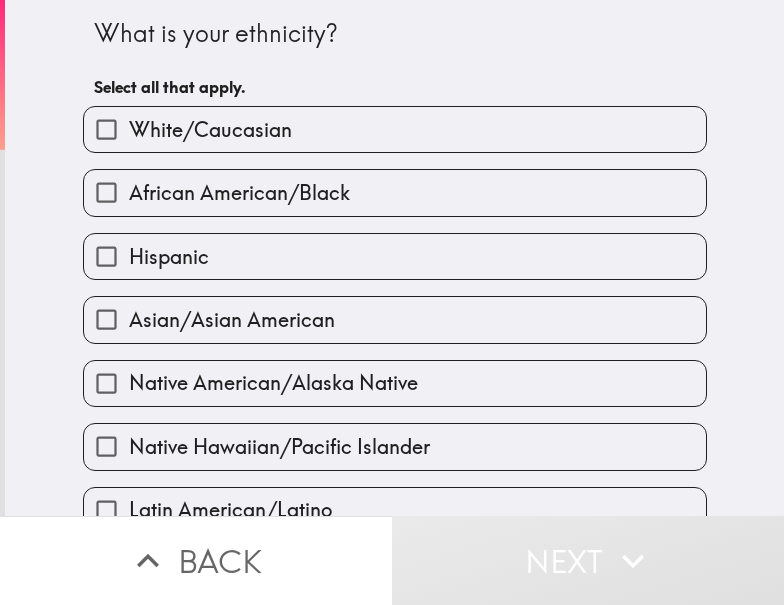 scroll, scrollTop: 200, scrollLeft: 0, axis: vertical 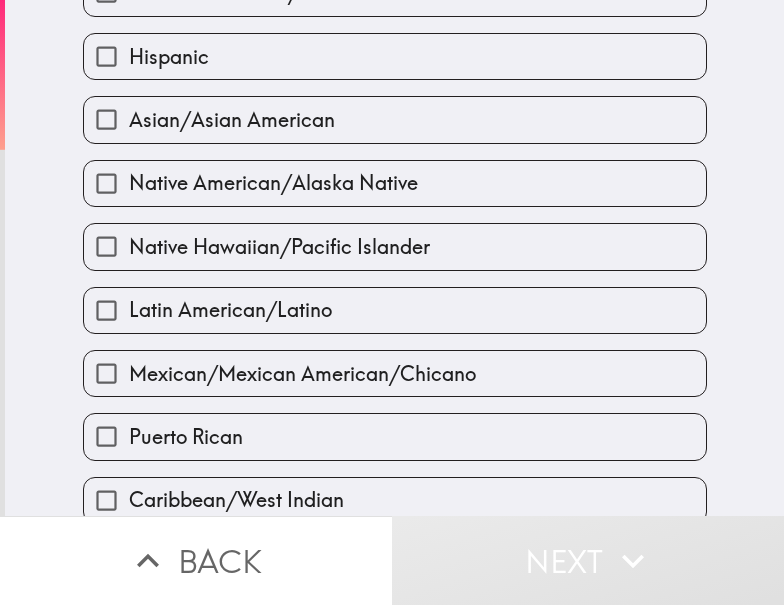 click on "Latin American/Latino" at bounding box center [230, 310] 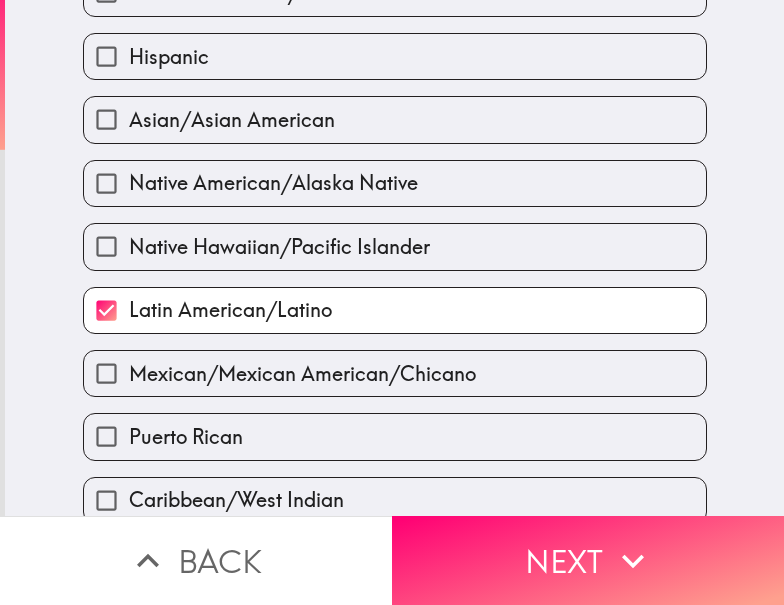 scroll, scrollTop: 0, scrollLeft: 0, axis: both 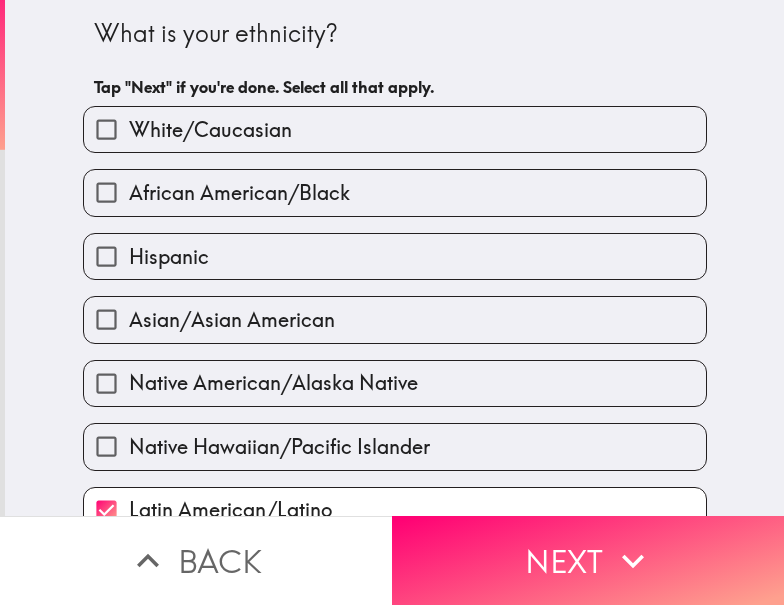 click on "White/Caucasian" at bounding box center (395, 129) 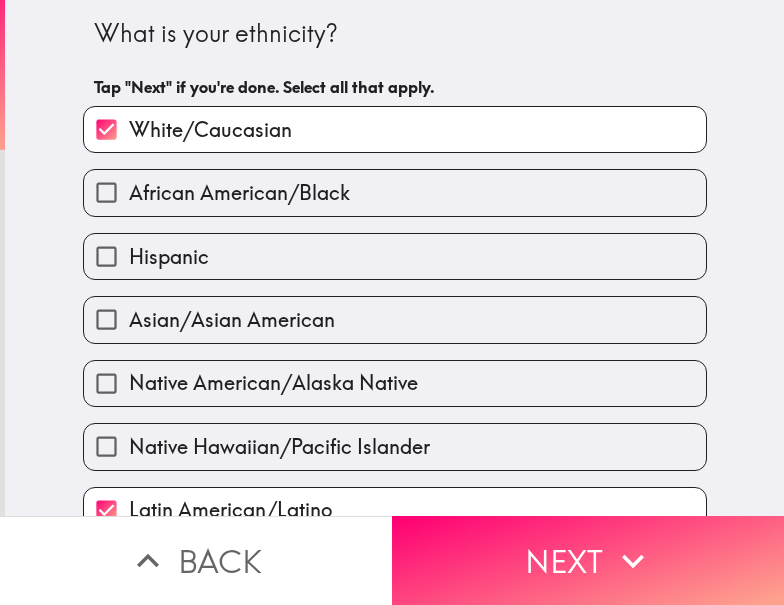 scroll, scrollTop: 300, scrollLeft: 0, axis: vertical 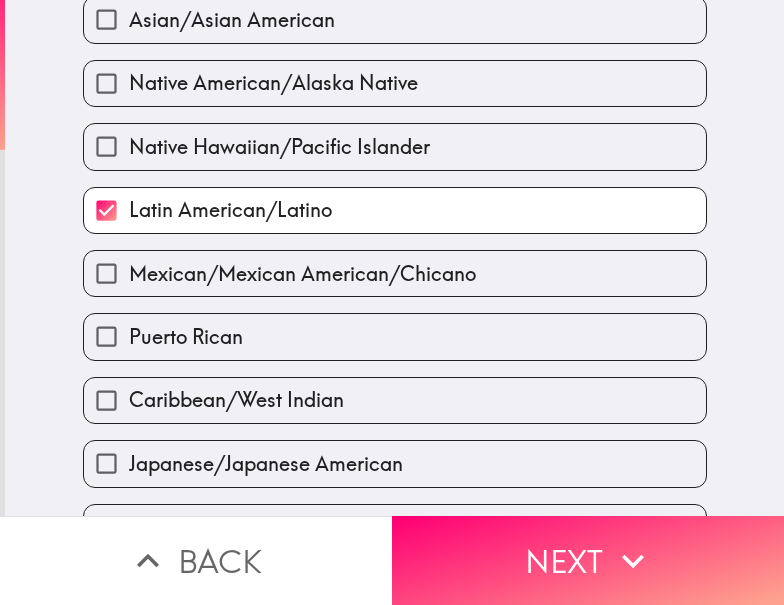 click on "Latin American/Latino" at bounding box center [395, 210] 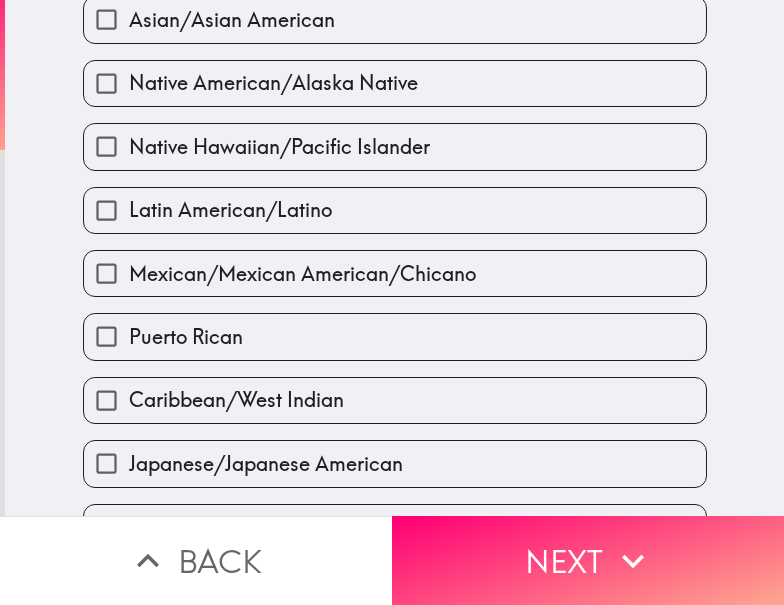 scroll, scrollTop: 500, scrollLeft: 0, axis: vertical 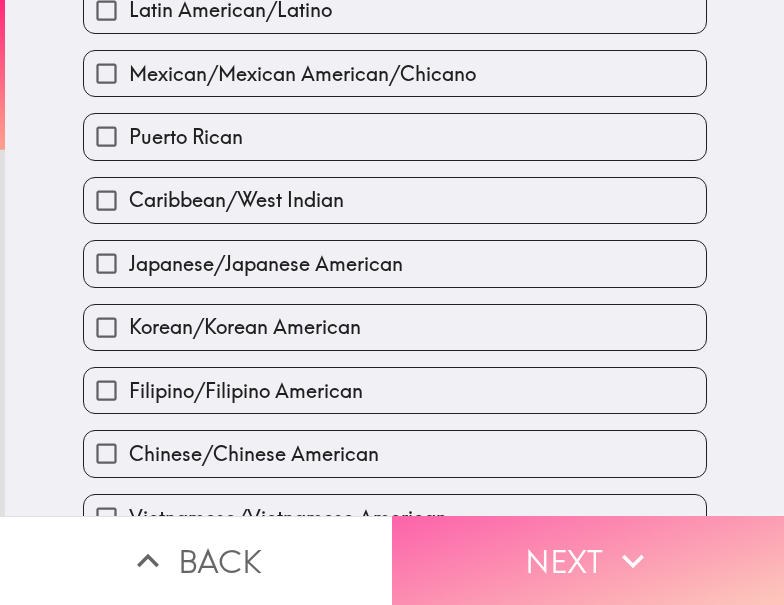 click on "Next" at bounding box center (588, 560) 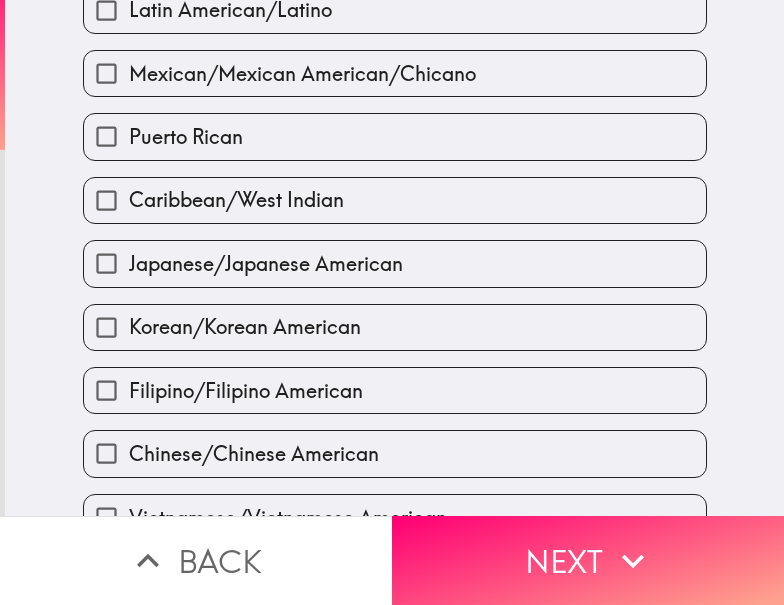 scroll, scrollTop: 0, scrollLeft: 0, axis: both 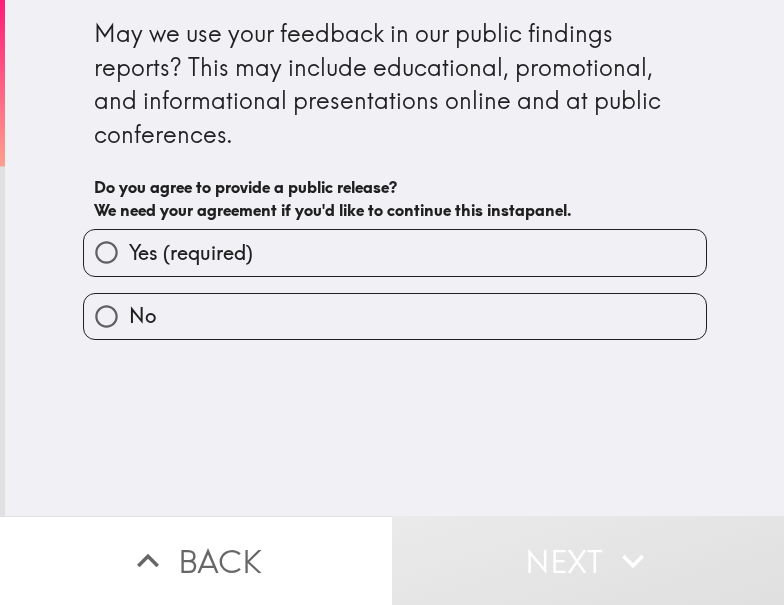 type 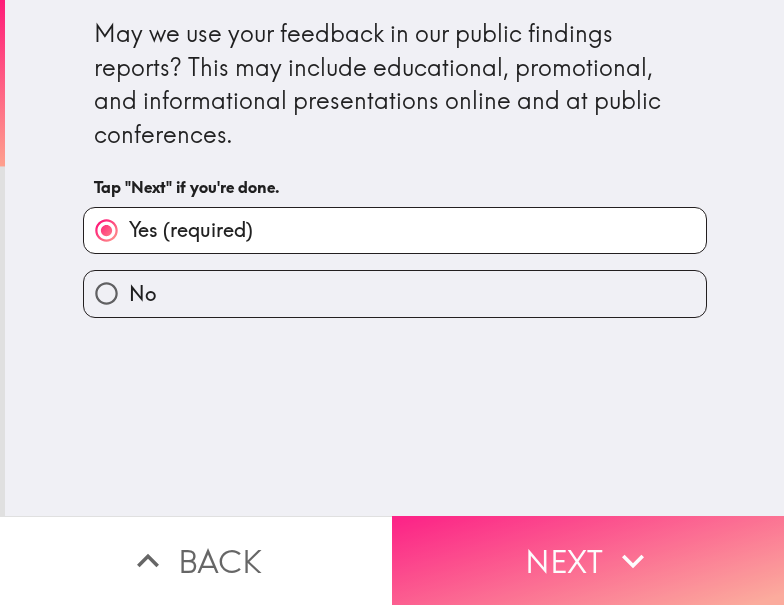 click on "Next" at bounding box center [588, 560] 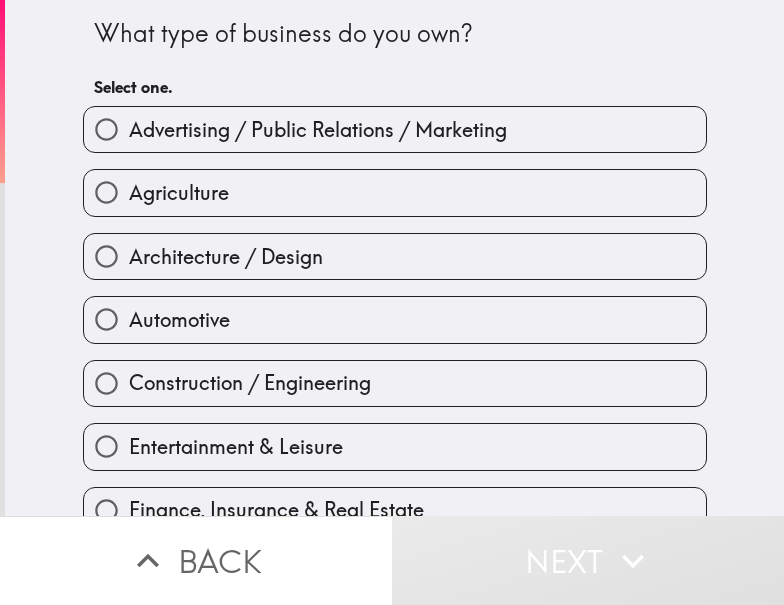 scroll, scrollTop: 100, scrollLeft: 0, axis: vertical 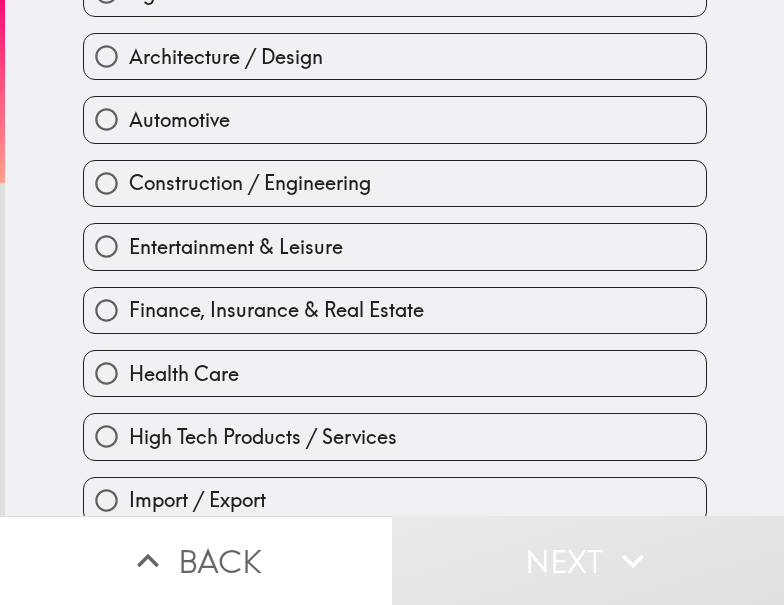 click on "Entertainment & Leisure" at bounding box center [395, 246] 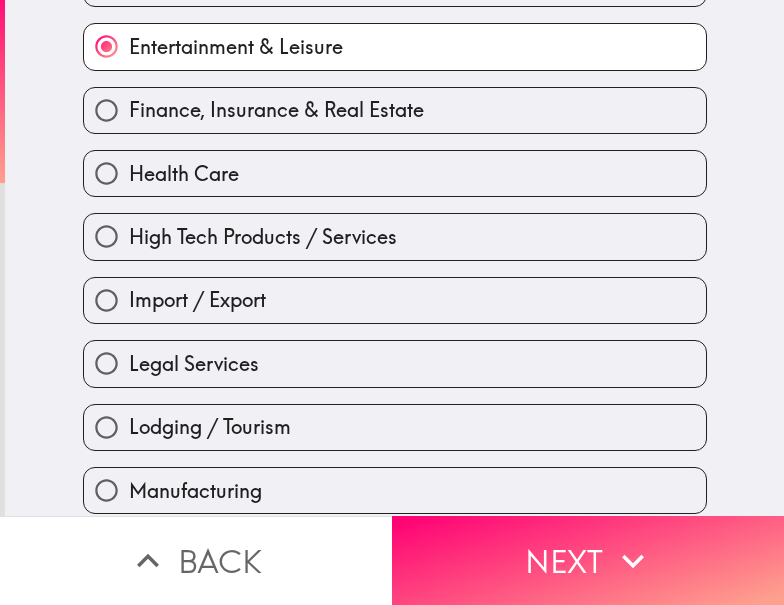scroll, scrollTop: 600, scrollLeft: 0, axis: vertical 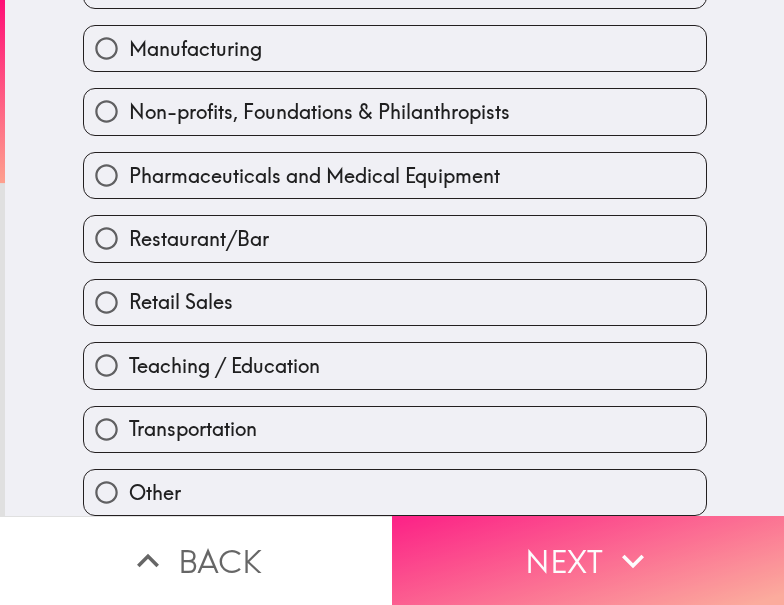 click on "Next" at bounding box center [588, 560] 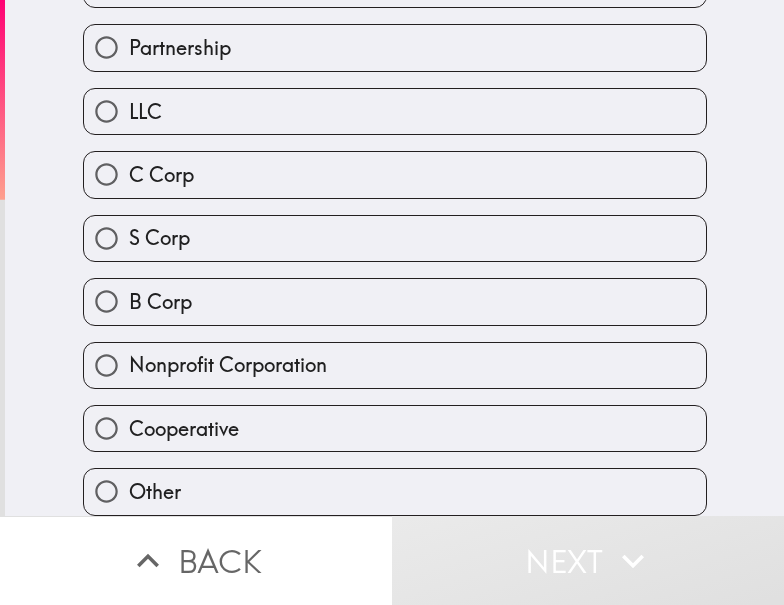 scroll, scrollTop: 0, scrollLeft: 0, axis: both 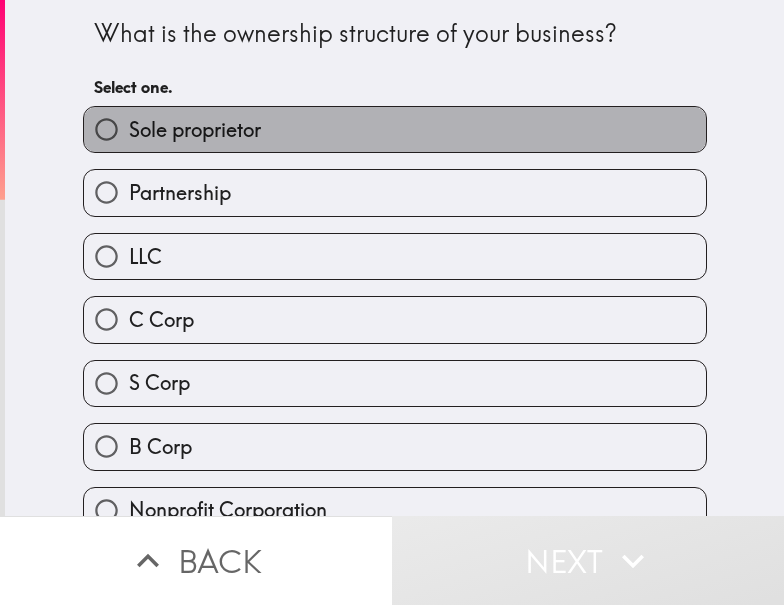 click on "Sole proprietor" at bounding box center (395, 129) 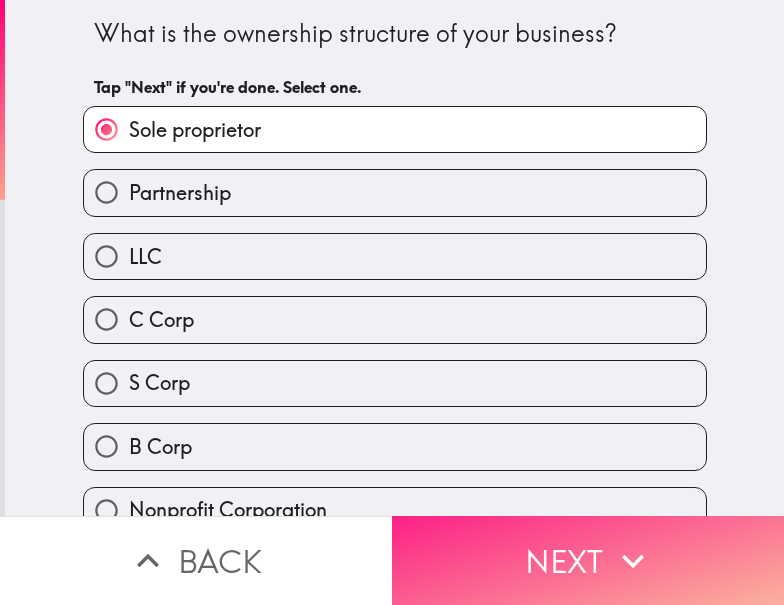 click on "Next" at bounding box center (588, 560) 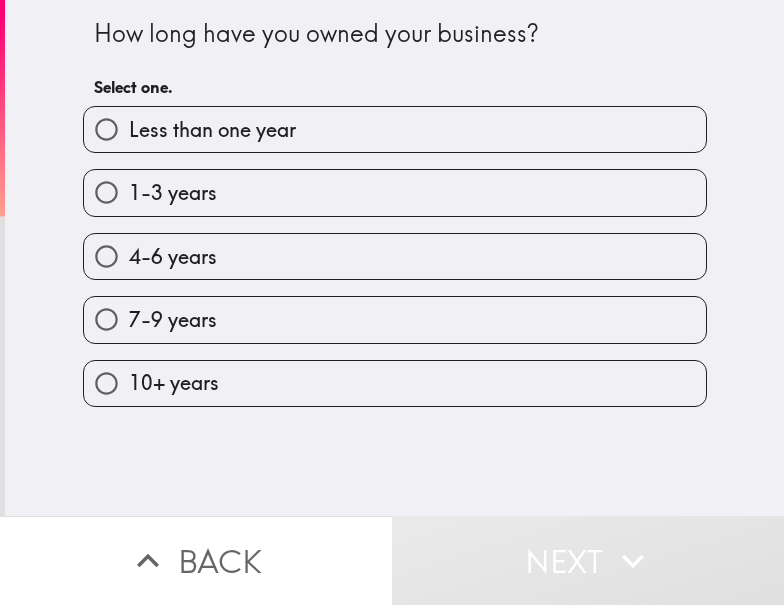 click on "4-6 years" at bounding box center [395, 256] 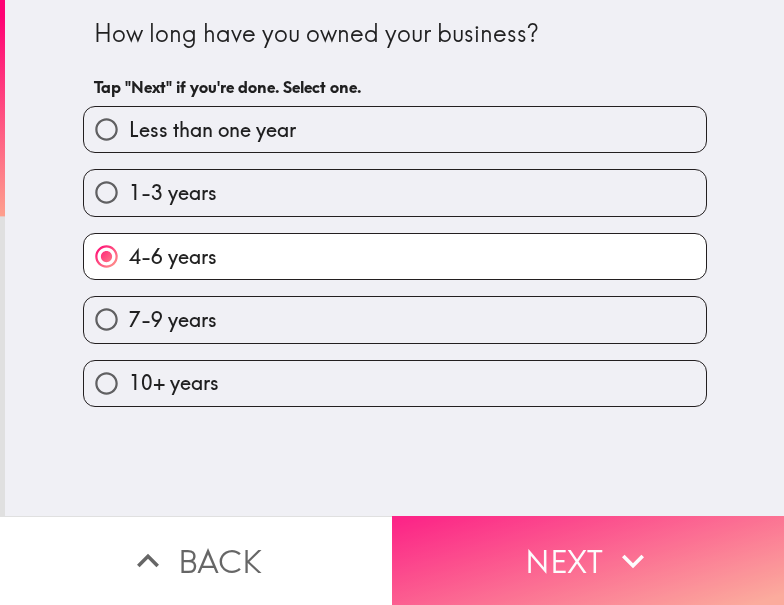 click on "Next" at bounding box center (588, 560) 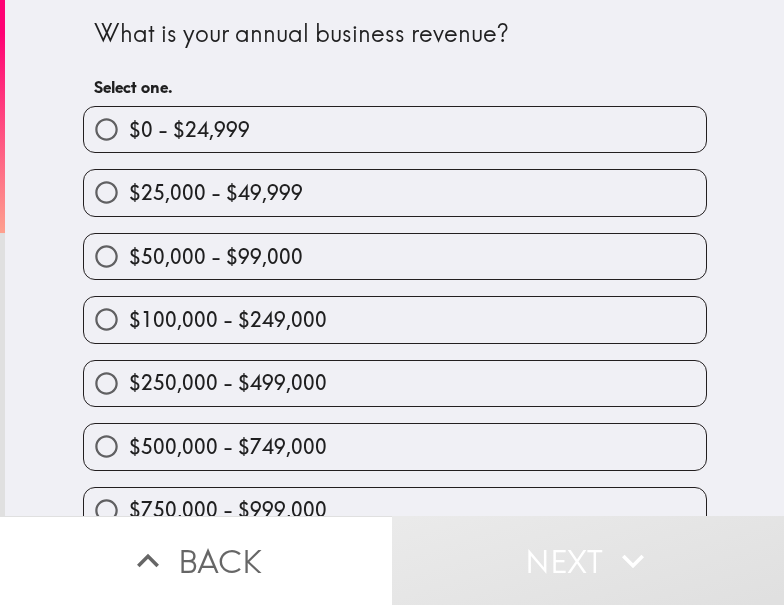 scroll, scrollTop: 98, scrollLeft: 0, axis: vertical 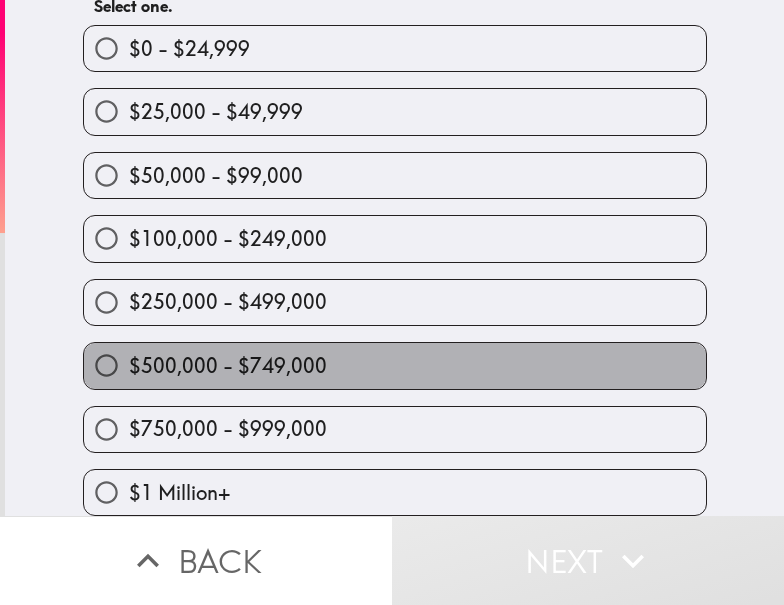 click on "$500,000 - $749,000" at bounding box center (395, 365) 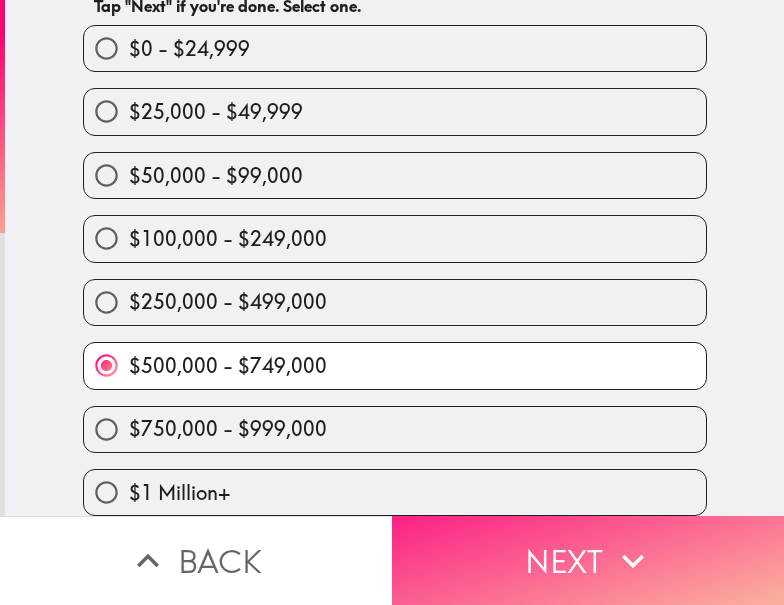 click on "Next" at bounding box center (588, 560) 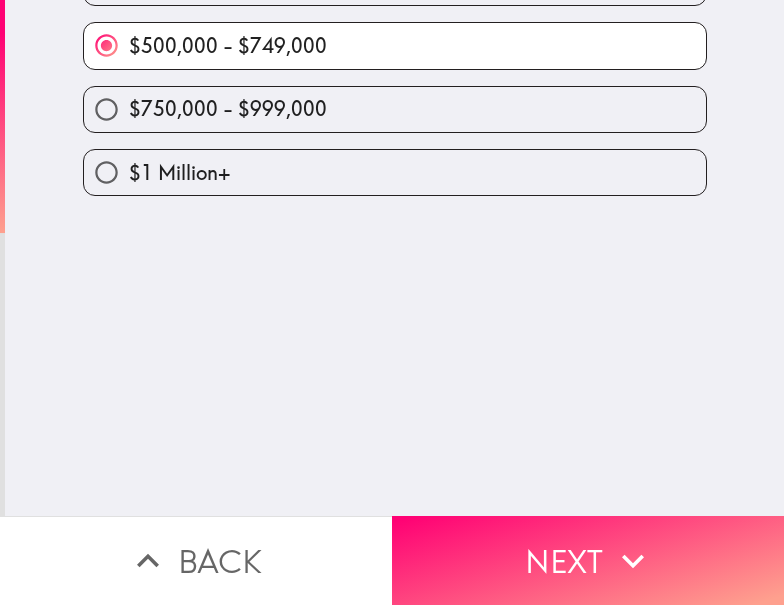 scroll, scrollTop: 0, scrollLeft: 0, axis: both 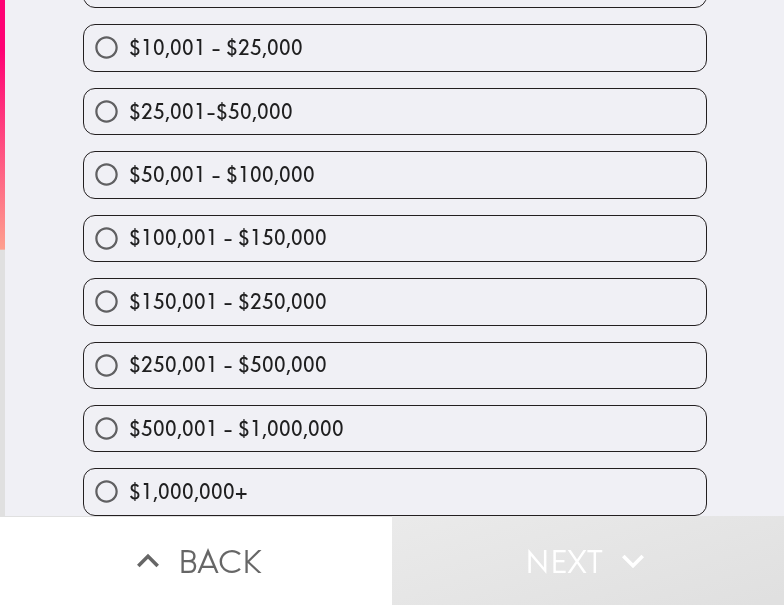 click on "$250,001 - $500,000" at bounding box center [395, 365] 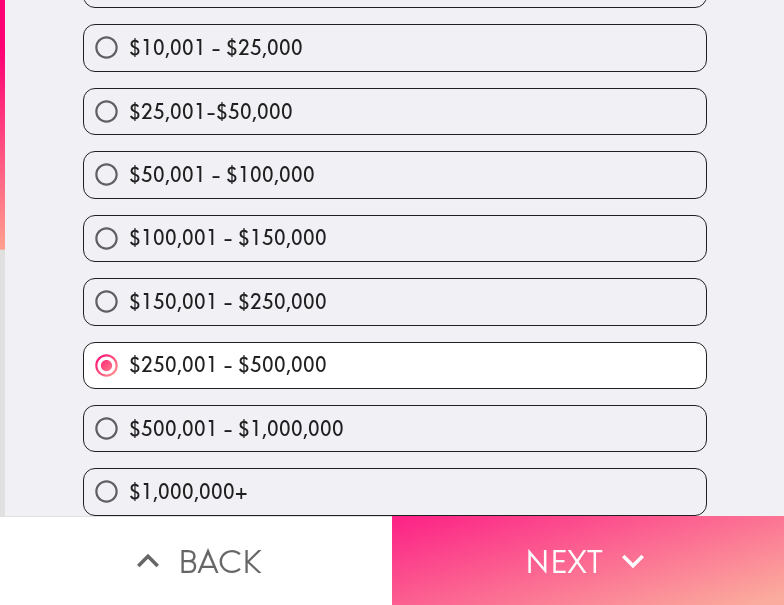 click on "Next" at bounding box center (588, 560) 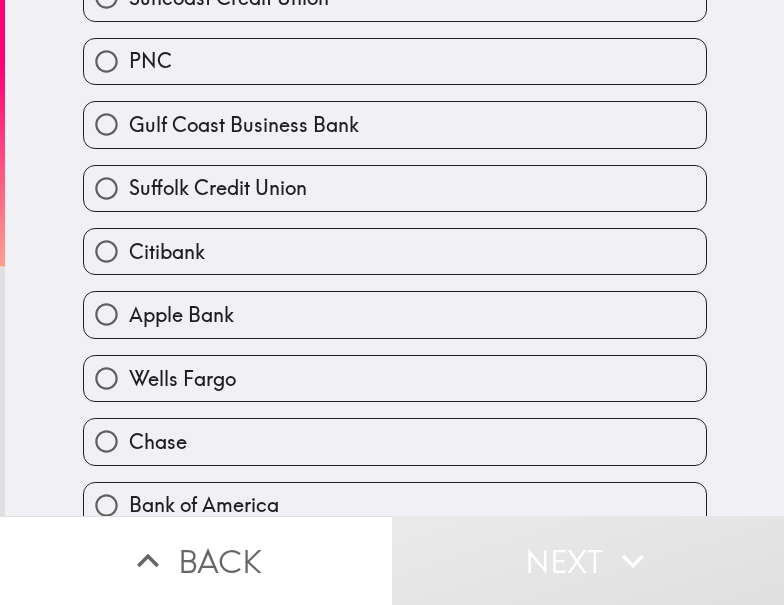 scroll, scrollTop: 519, scrollLeft: 0, axis: vertical 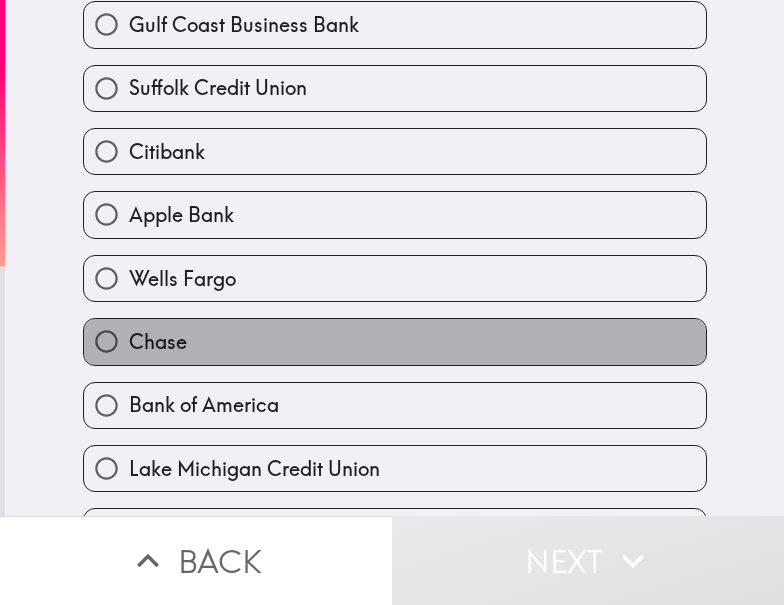 click on "Chase" at bounding box center [395, 341] 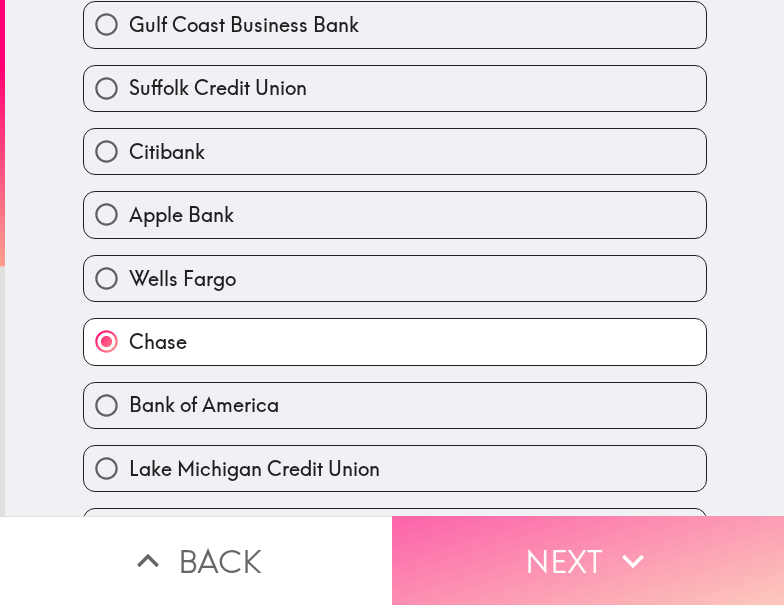 click 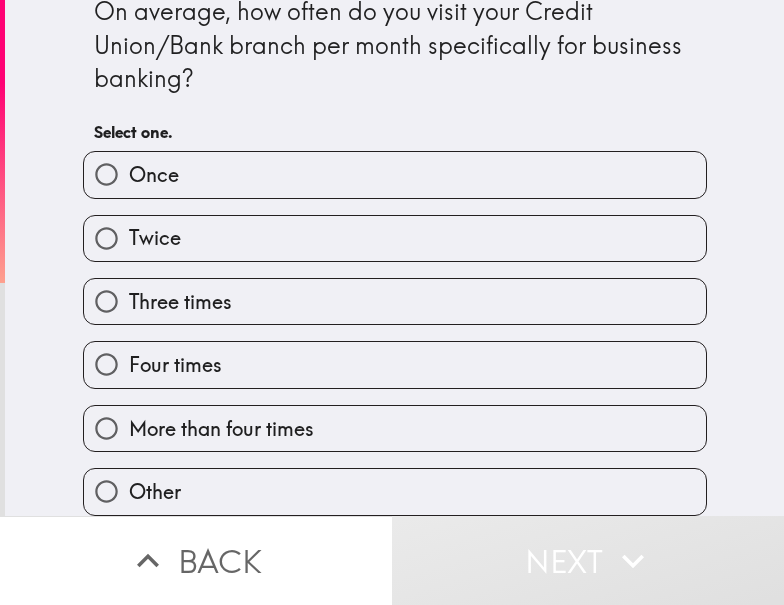 scroll, scrollTop: 0, scrollLeft: 0, axis: both 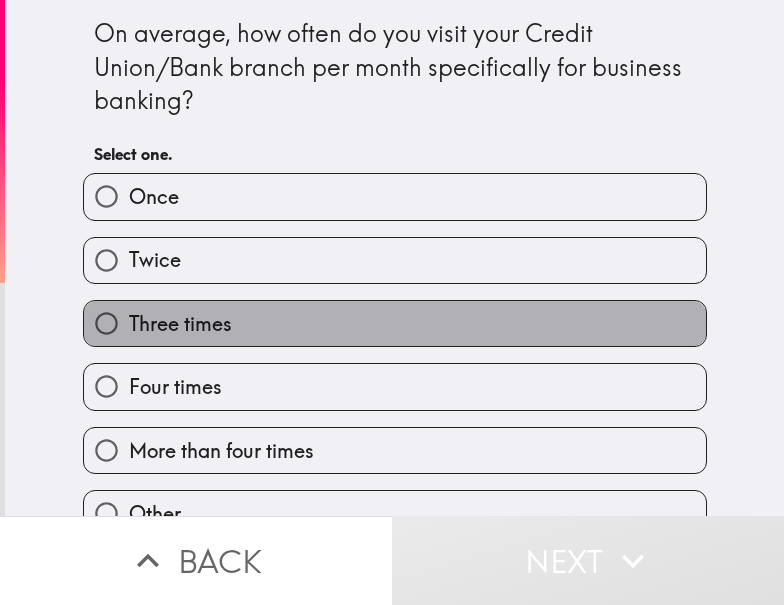 click on "Three times" at bounding box center [395, 323] 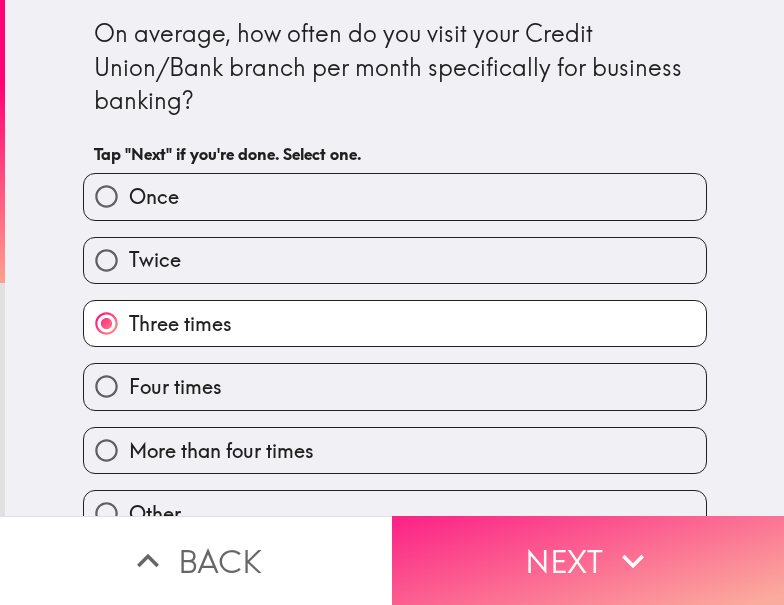 click on "Next" at bounding box center [588, 560] 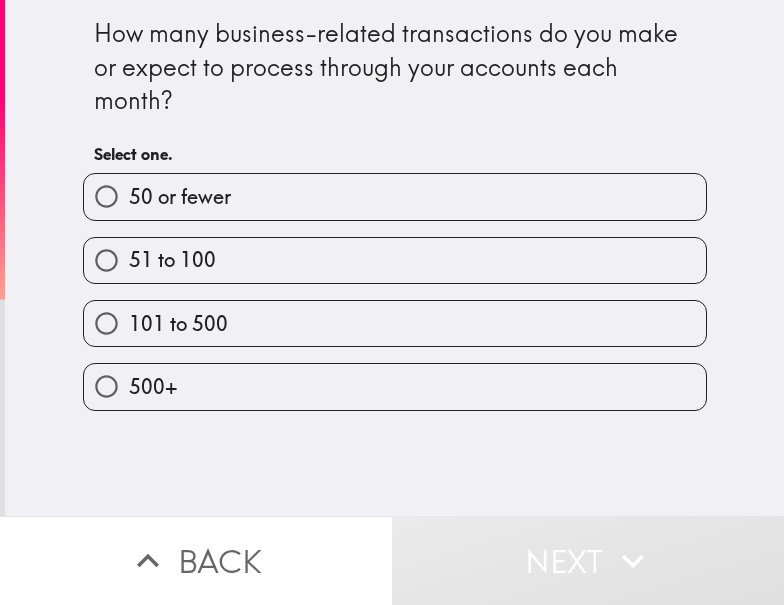 drag, startPoint x: 280, startPoint y: 241, endPoint x: 768, endPoint y: 247, distance: 488.0369 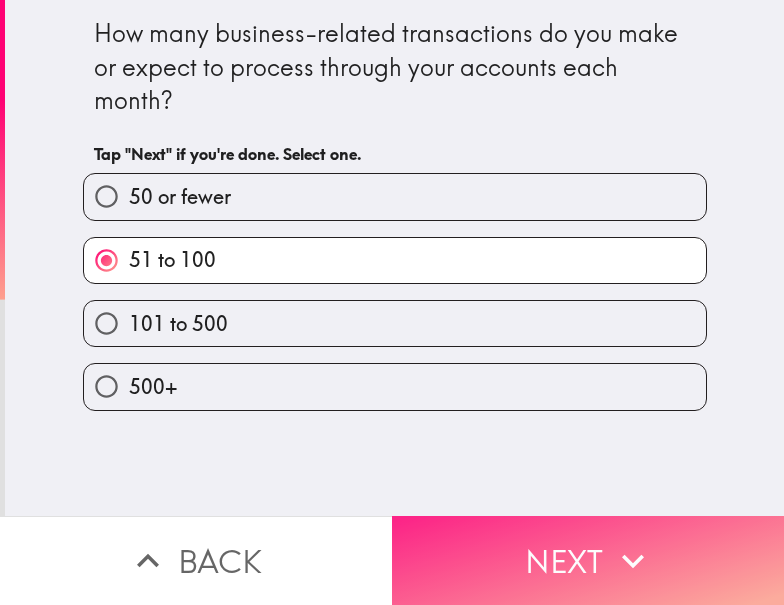 click on "Next" at bounding box center [588, 560] 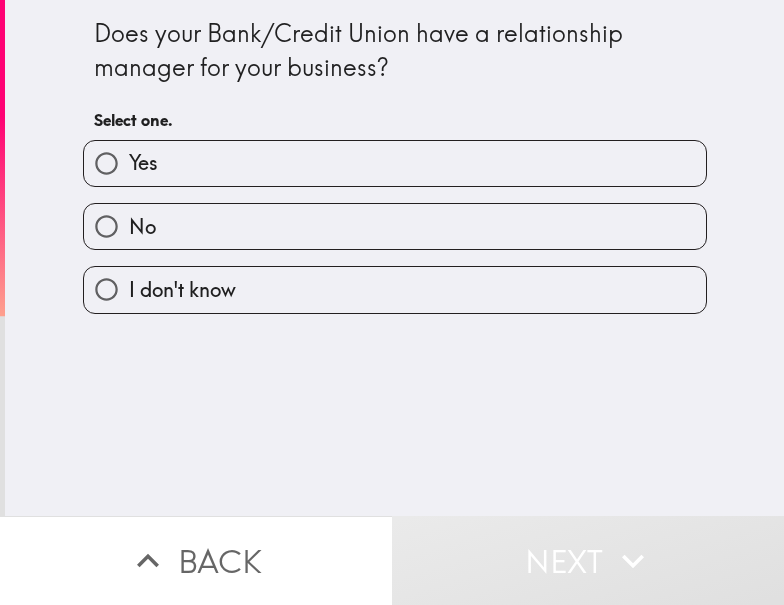 drag, startPoint x: 309, startPoint y: 168, endPoint x: 437, endPoint y: 176, distance: 128.24976 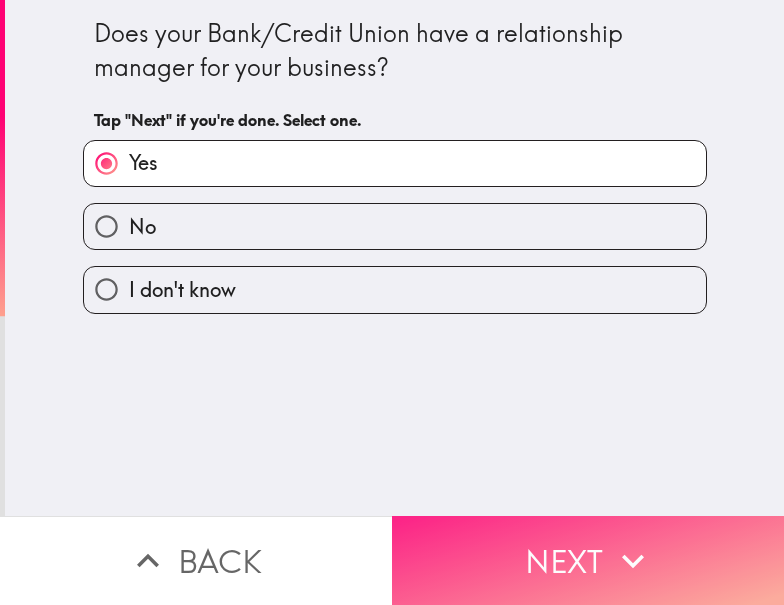 click on "Next" at bounding box center (588, 560) 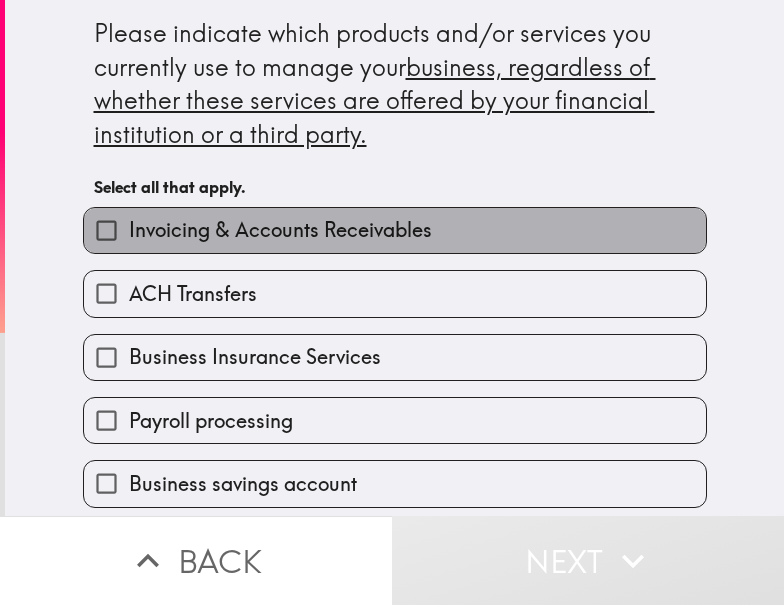 click on "Invoicing & Accounts Receivables" at bounding box center (280, 230) 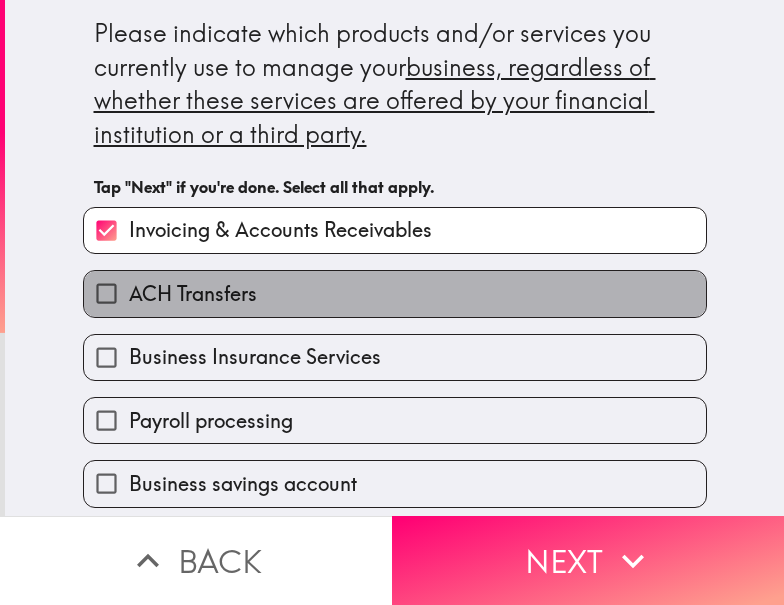 click on "ACH Transfers" at bounding box center (395, 293) 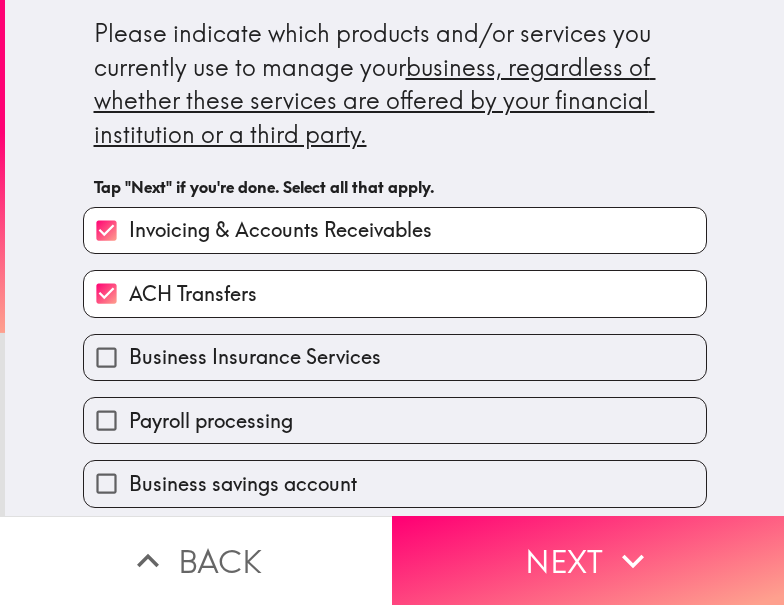 click on "Business Insurance Services" at bounding box center [255, 357] 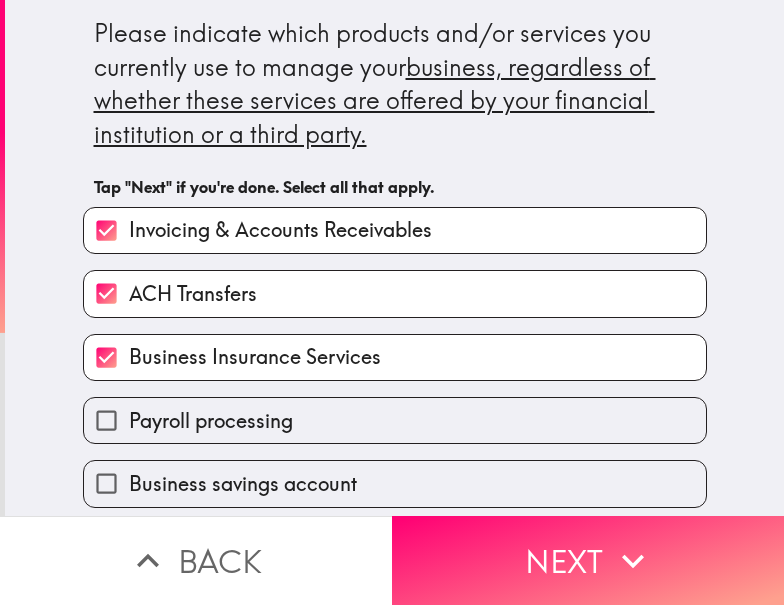 click on "Payroll processing" at bounding box center (395, 420) 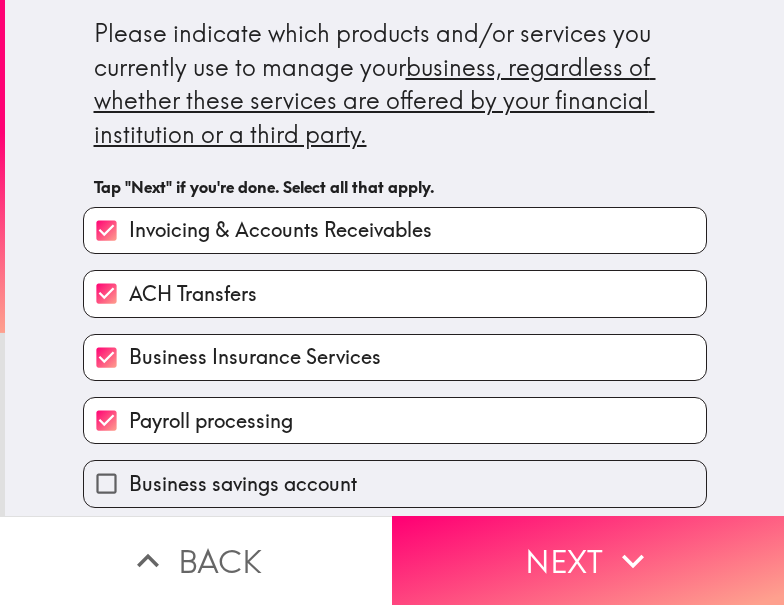 click on "Business savings account" at bounding box center [243, 484] 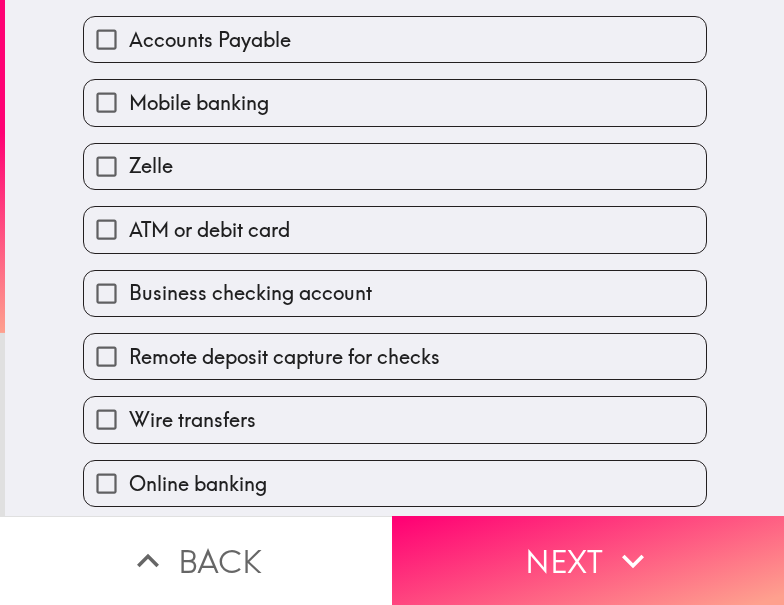 scroll, scrollTop: 707, scrollLeft: 0, axis: vertical 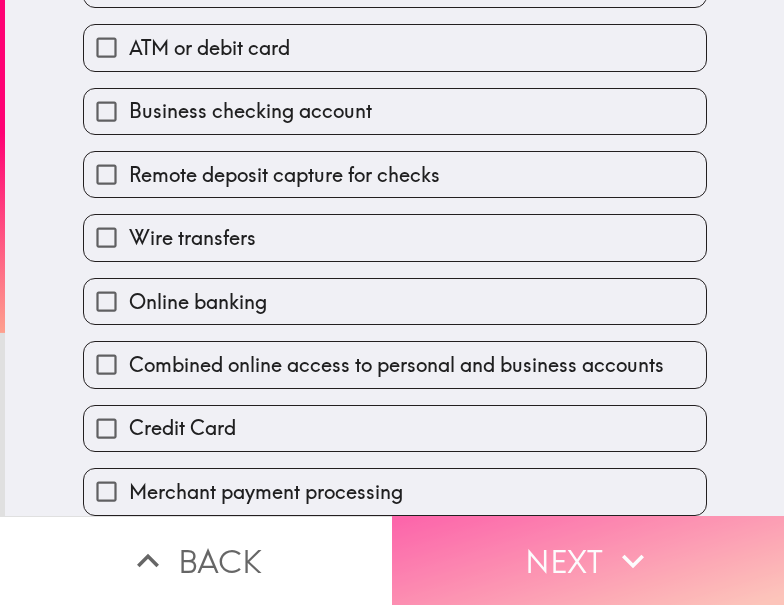 click on "Next" at bounding box center [588, 560] 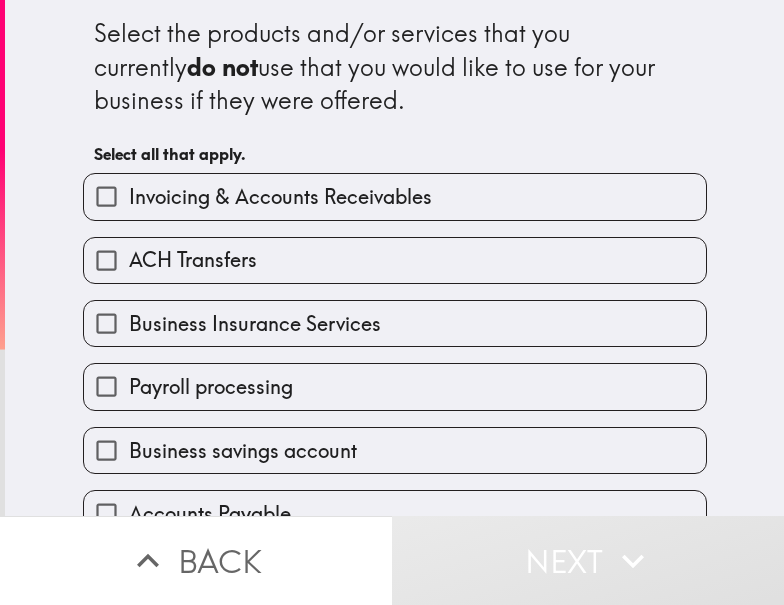 scroll, scrollTop: 400, scrollLeft: 0, axis: vertical 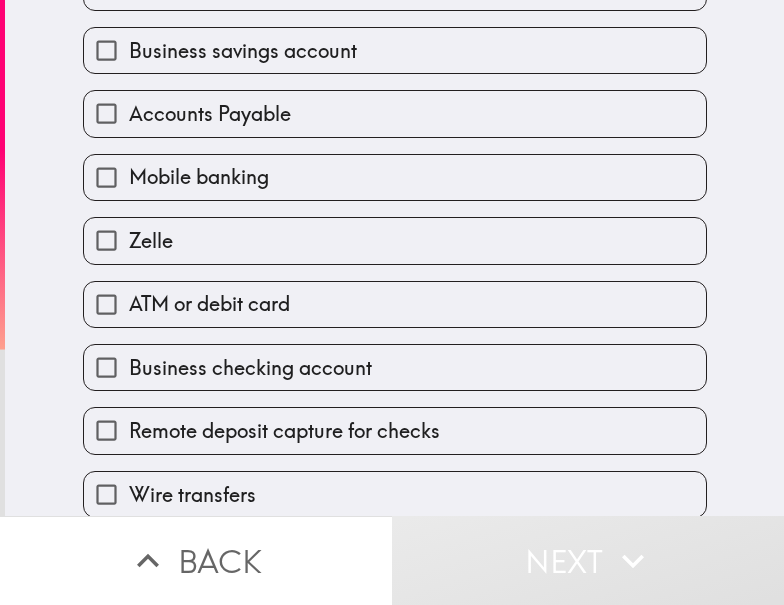 drag, startPoint x: 262, startPoint y: 241, endPoint x: 279, endPoint y: 243, distance: 17.117243 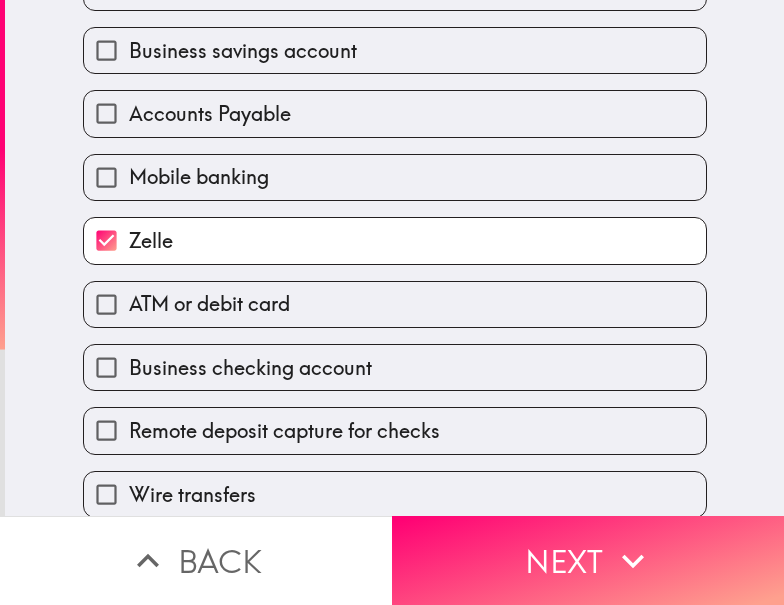 click on "Zelle" at bounding box center [395, 240] 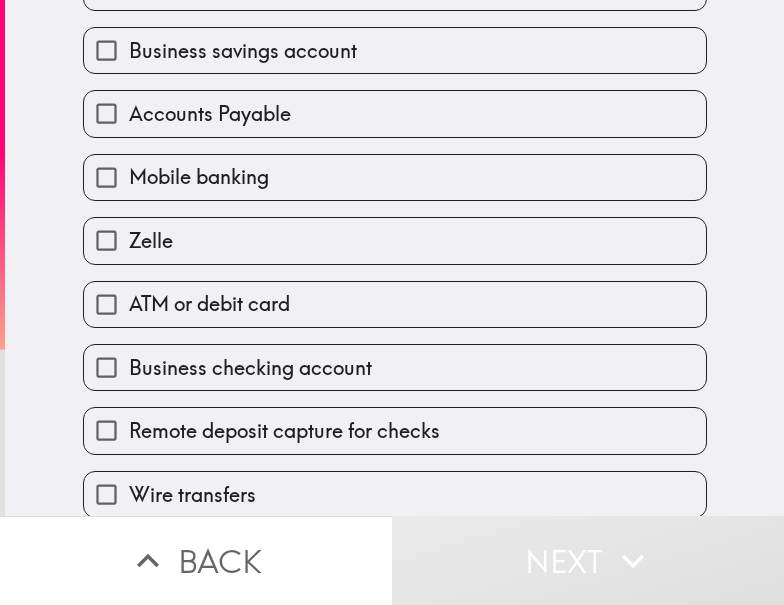 scroll, scrollTop: 600, scrollLeft: 0, axis: vertical 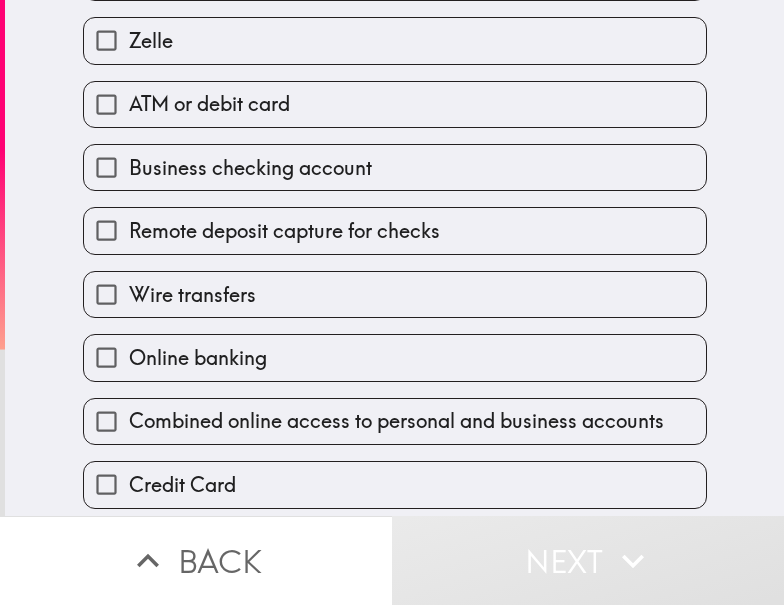 click on "Online banking" at bounding box center [395, 357] 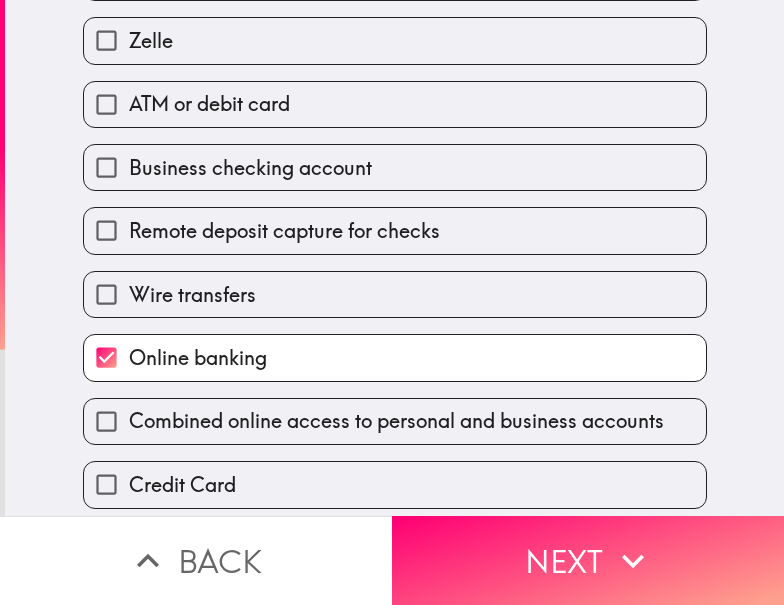 scroll, scrollTop: 747, scrollLeft: 0, axis: vertical 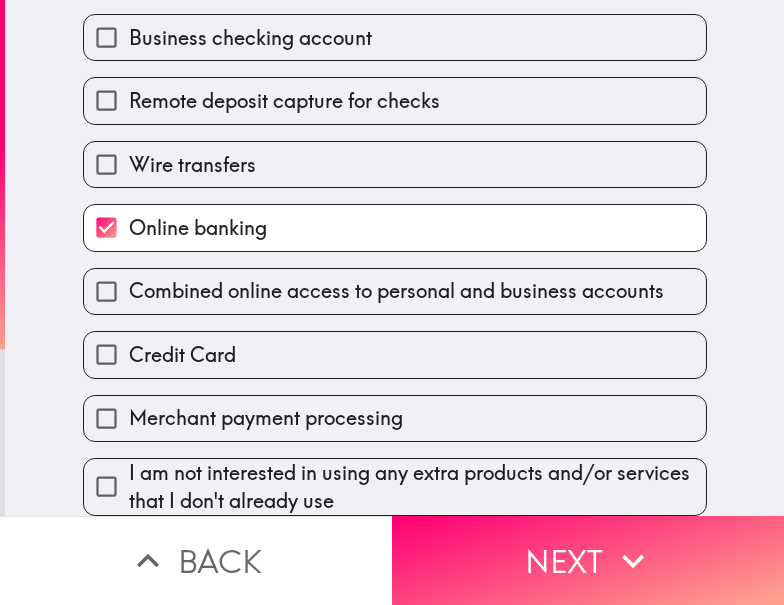 click on "Merchant payment processing" at bounding box center (387, 410) 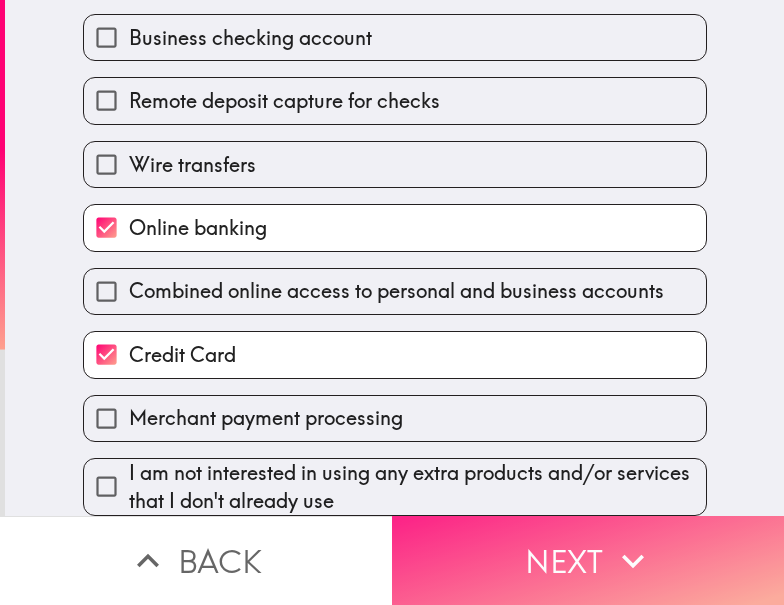 click 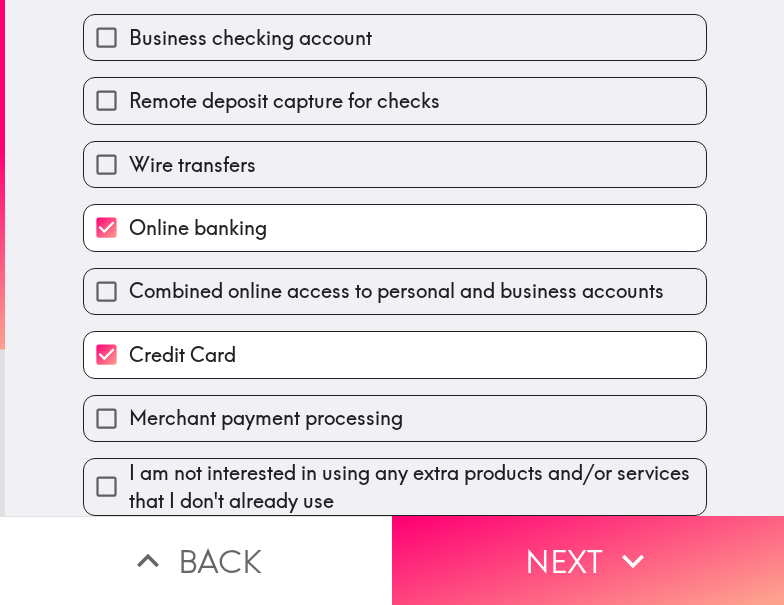 scroll, scrollTop: 0, scrollLeft: 0, axis: both 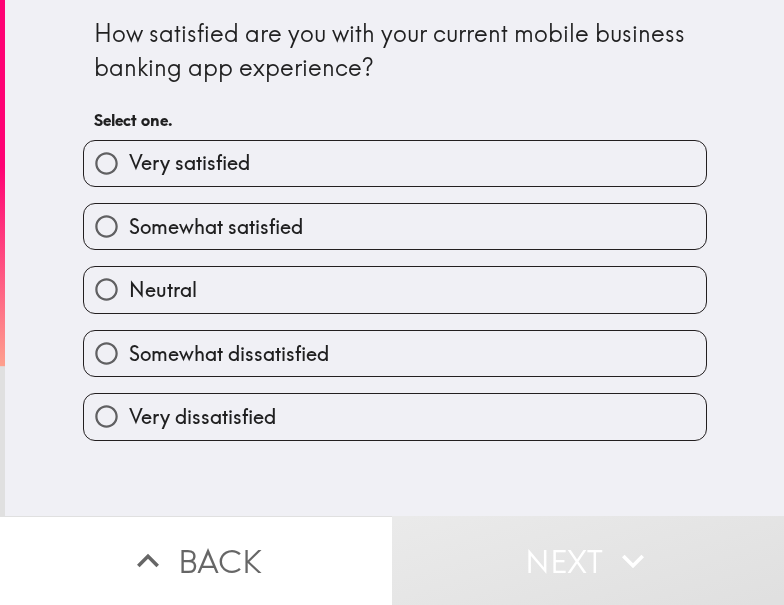 drag, startPoint x: 439, startPoint y: 215, endPoint x: 627, endPoint y: 212, distance: 188.02394 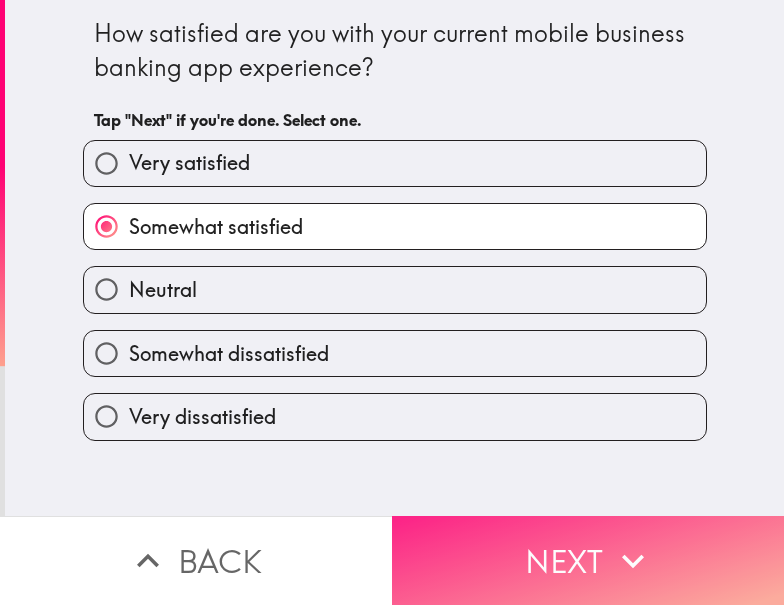click on "Next" at bounding box center (588, 560) 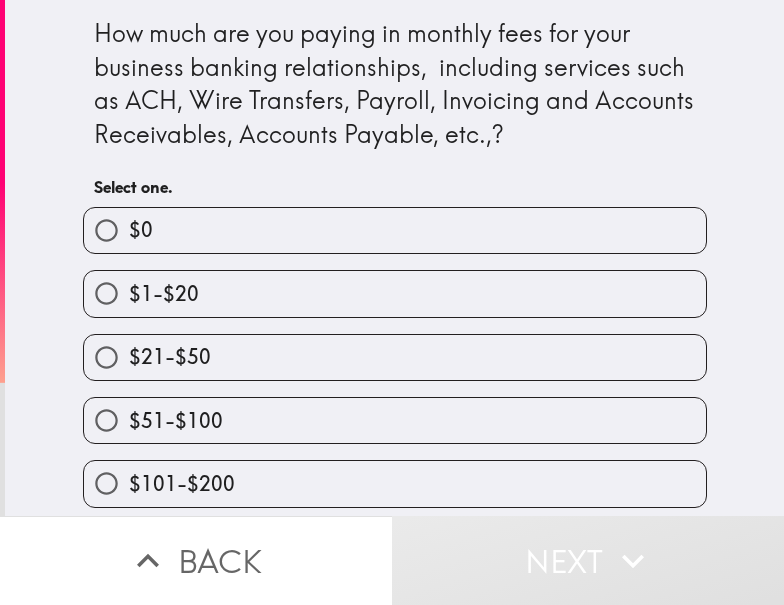 click on "$51-$100" at bounding box center [395, 420] 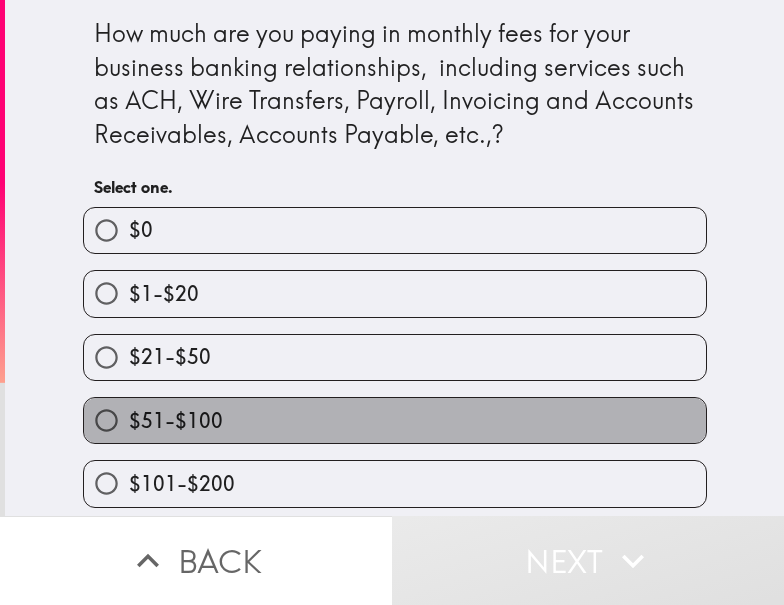 click on "$51-$100" at bounding box center (395, 420) 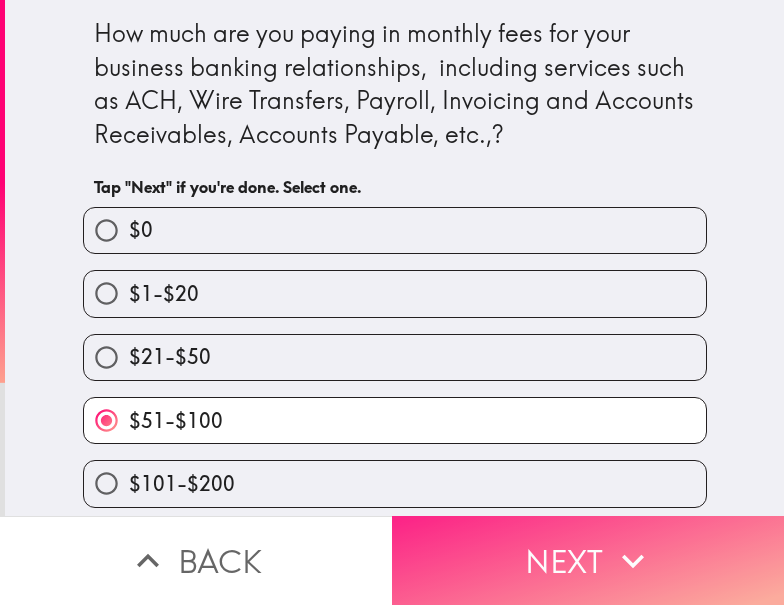 click on "Next" at bounding box center (588, 560) 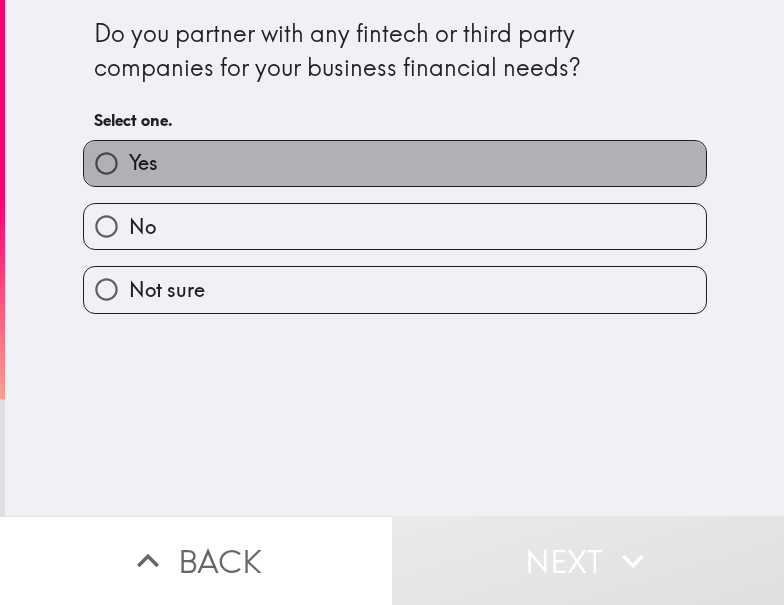 click on "Yes" at bounding box center [395, 163] 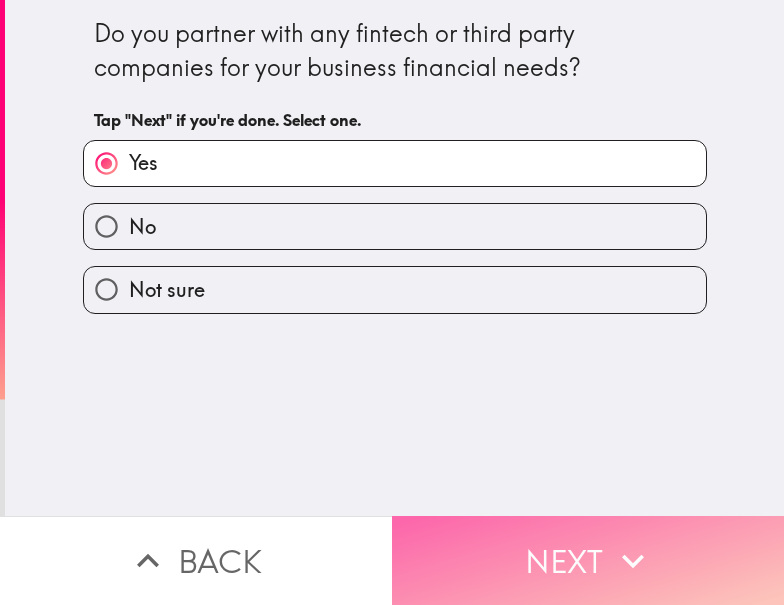 click 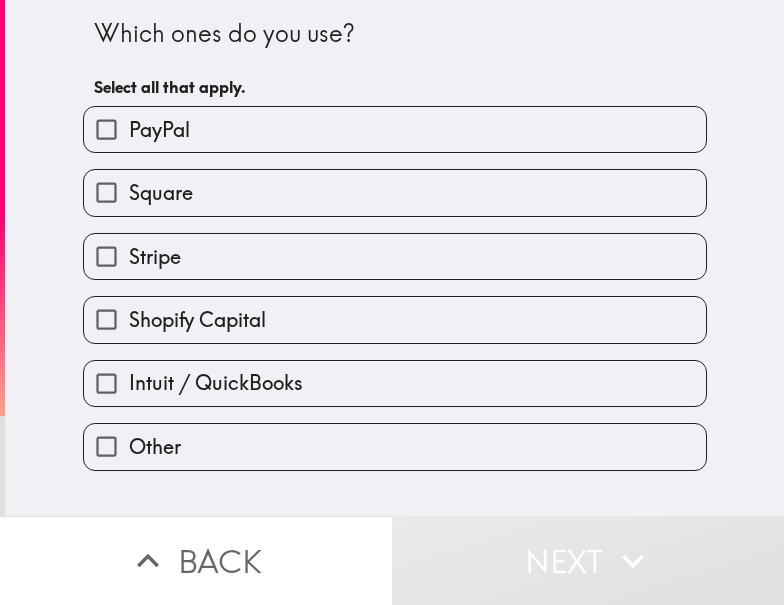 click on "Square" at bounding box center [395, 192] 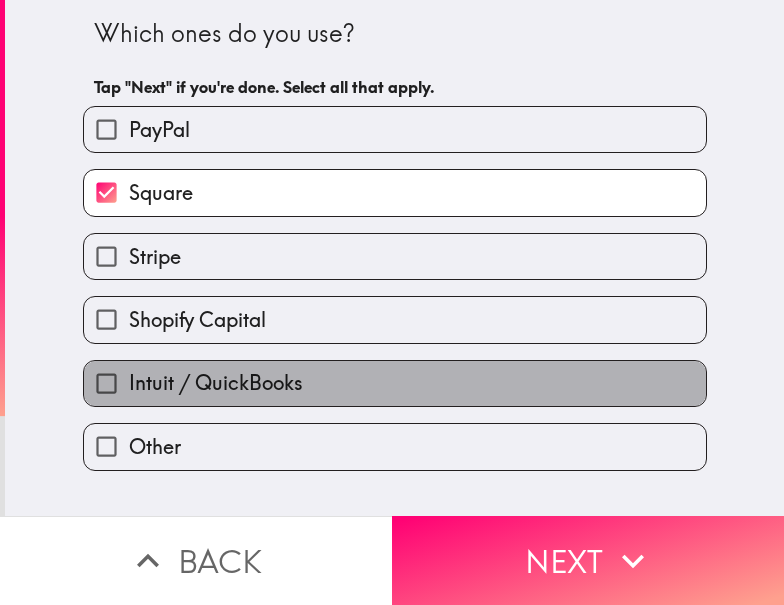 click on "Intuit / QuickBooks" at bounding box center [216, 383] 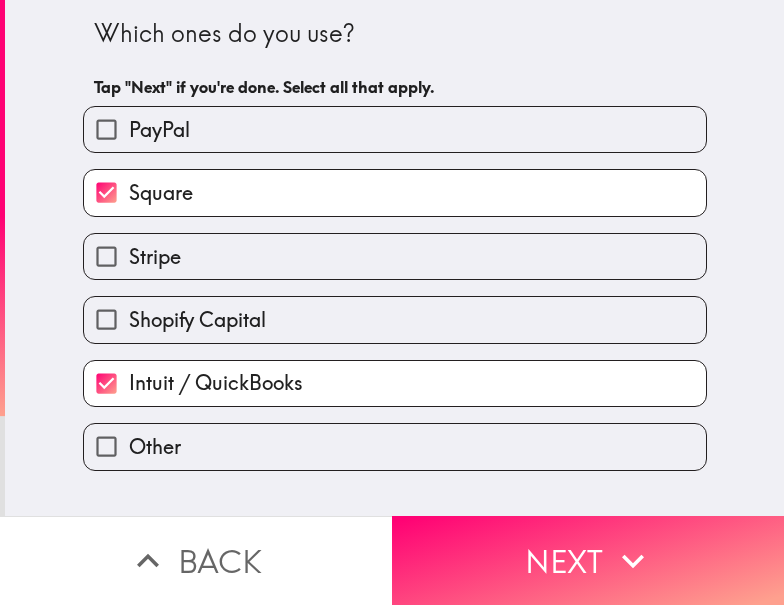click on "PayPal" at bounding box center [395, 129] 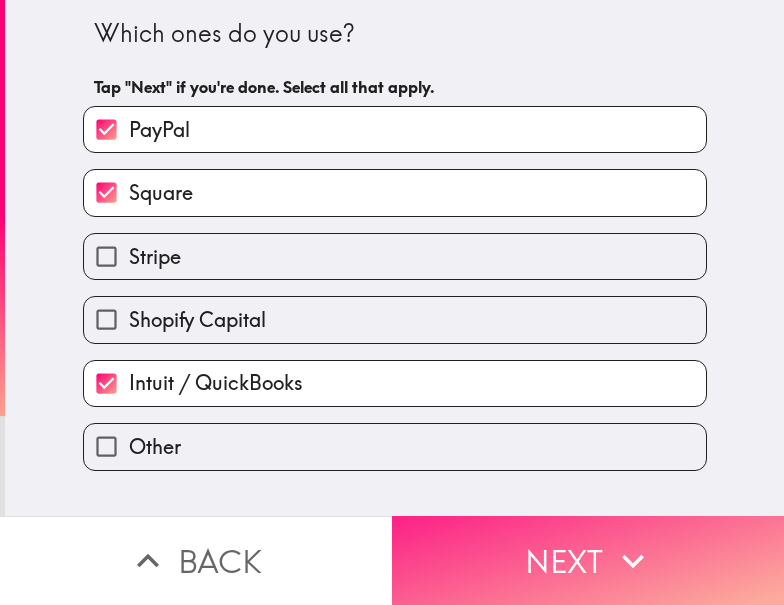 click on "Next" at bounding box center (588, 560) 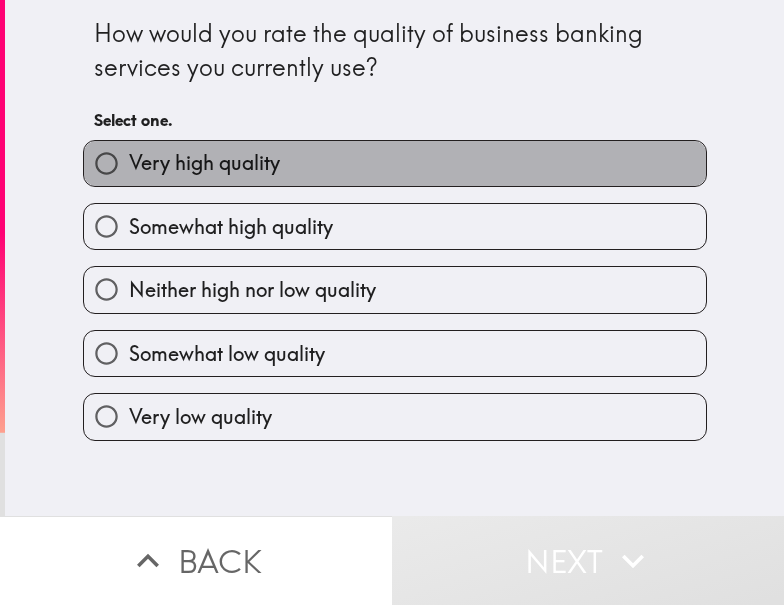 click on "Very high quality" at bounding box center [395, 163] 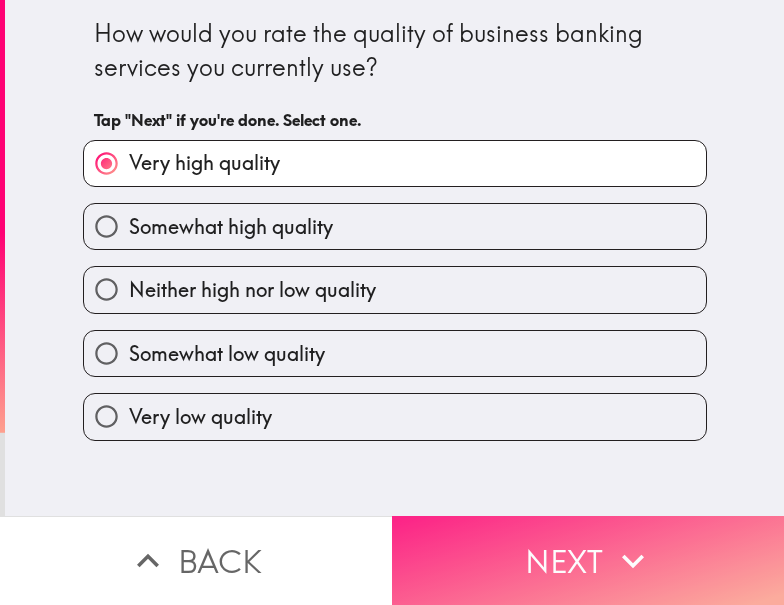 drag, startPoint x: 518, startPoint y: 525, endPoint x: 705, endPoint y: 533, distance: 187.17105 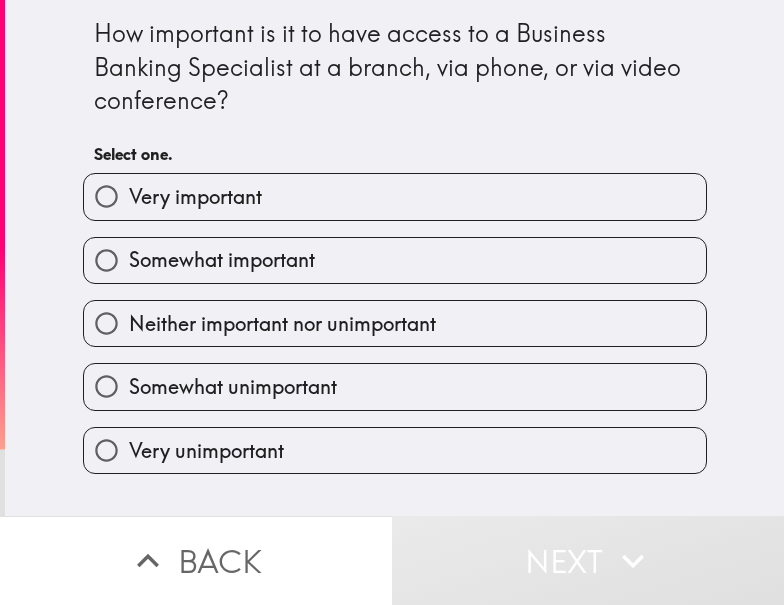 drag, startPoint x: 370, startPoint y: 197, endPoint x: 695, endPoint y: 238, distance: 327.57596 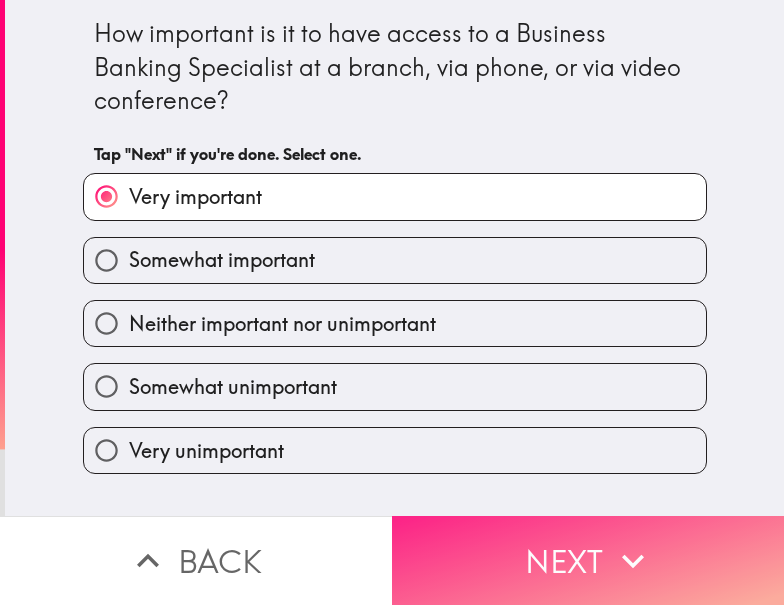 click on "Next" at bounding box center [588, 560] 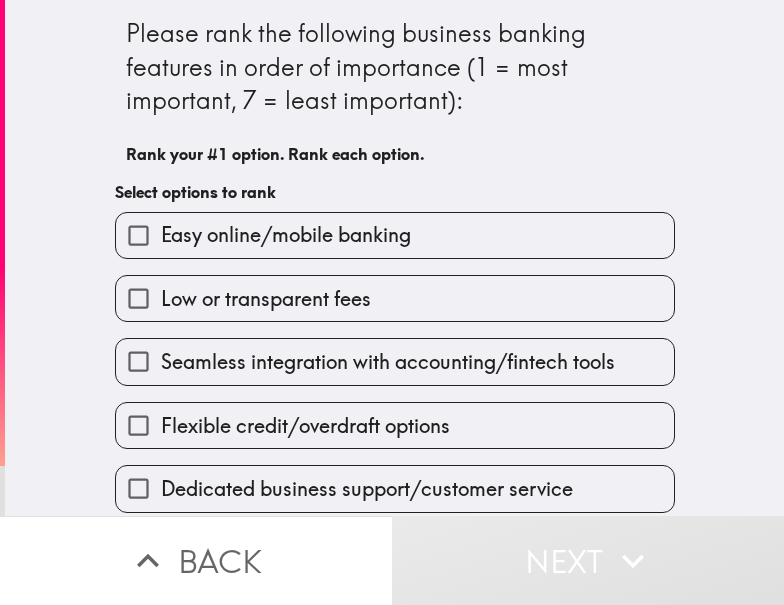 scroll, scrollTop: 141, scrollLeft: 0, axis: vertical 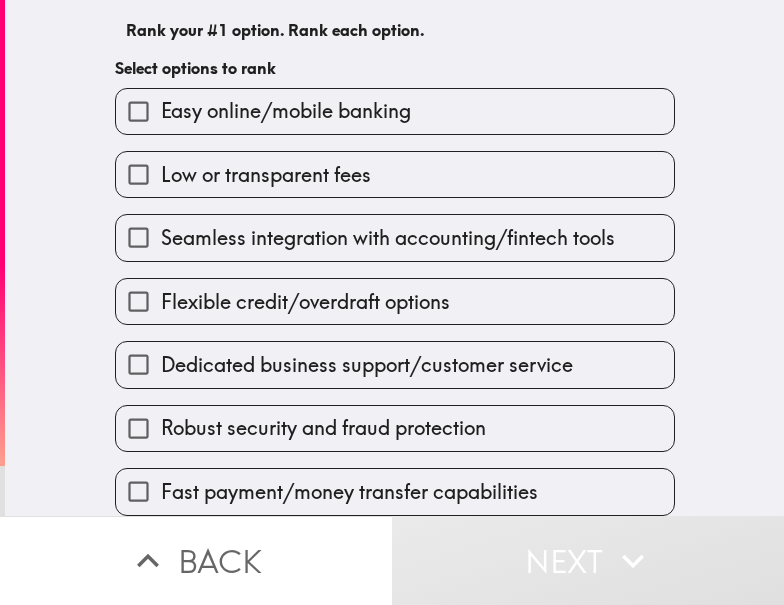 drag, startPoint x: 410, startPoint y: 144, endPoint x: 456, endPoint y: 433, distance: 292.638 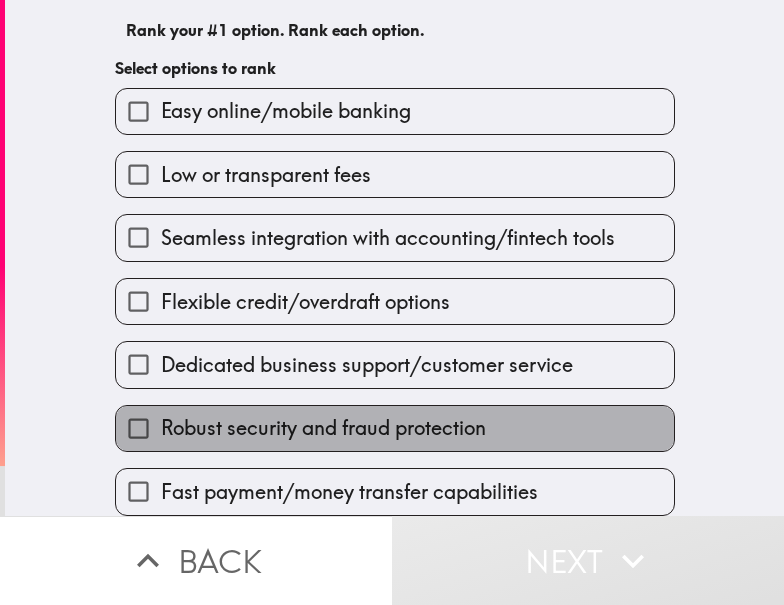 drag, startPoint x: 426, startPoint y: 400, endPoint x: 405, endPoint y: 318, distance: 84.646324 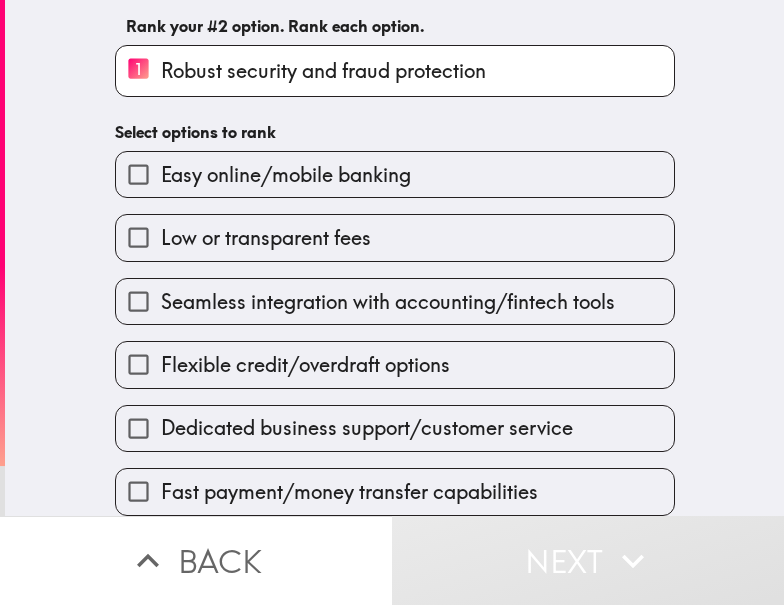 click on "Easy online/mobile banking" at bounding box center [286, 175] 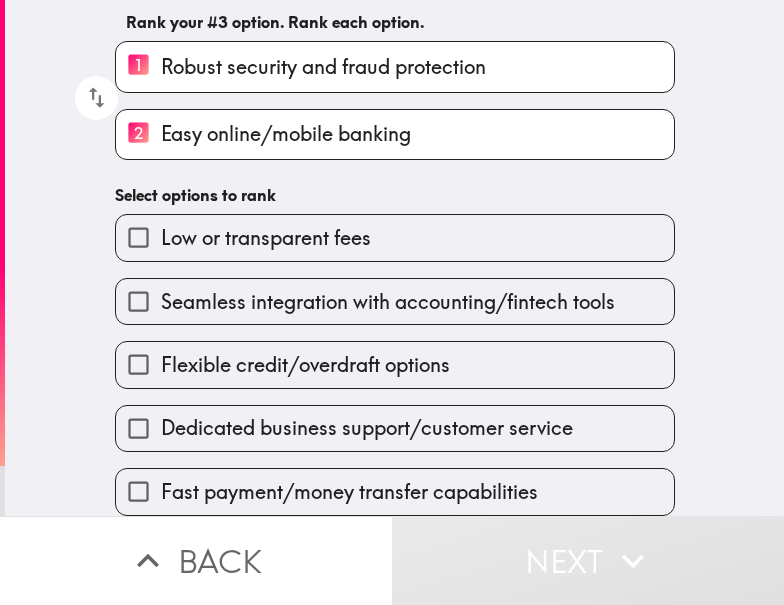 click on "Low or transparent fees" at bounding box center (395, 237) 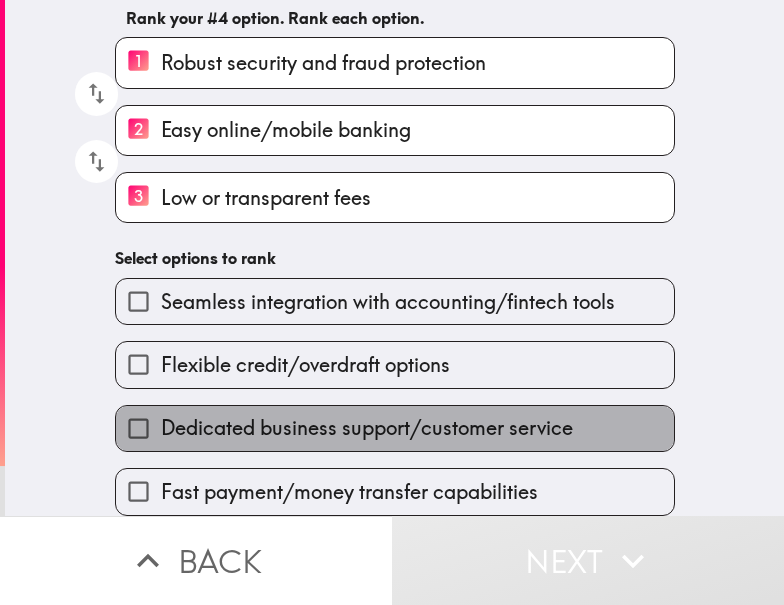 click on "Dedicated business support/customer service" at bounding box center [395, 428] 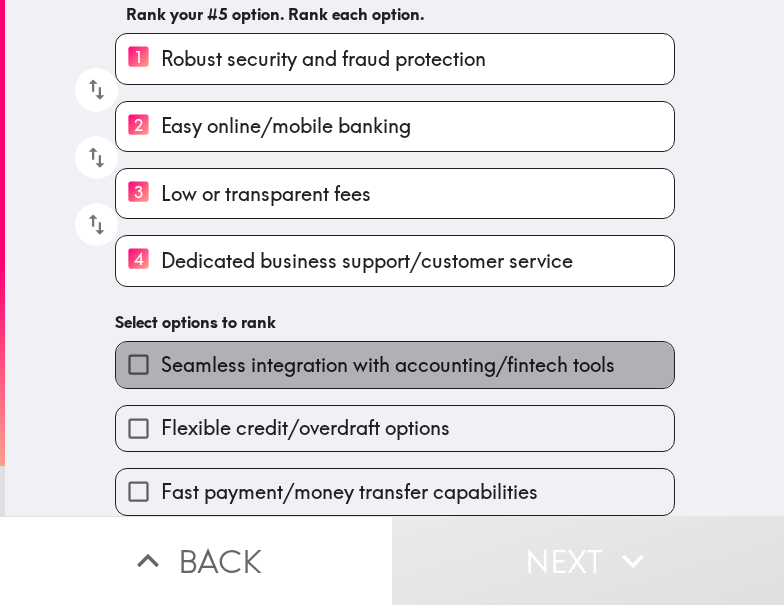click on "Seamless integration with accounting/fintech tools" at bounding box center (388, 365) 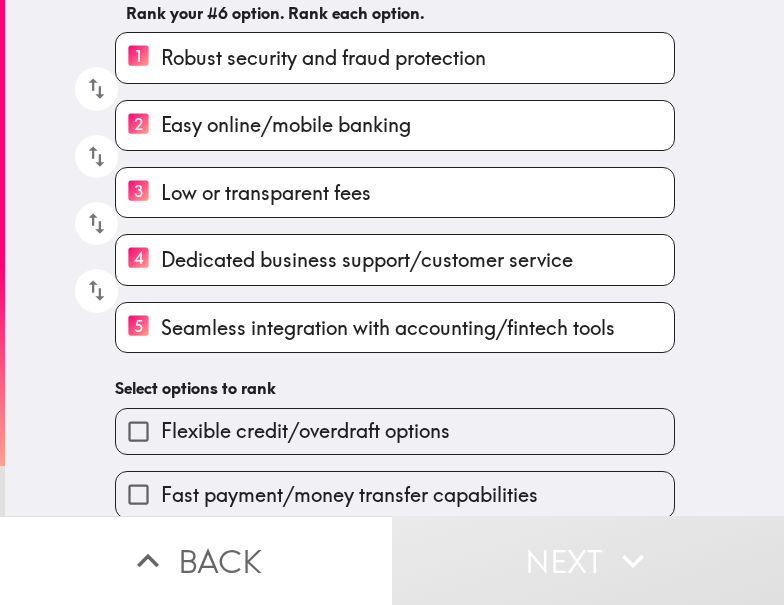 scroll, scrollTop: 161, scrollLeft: 0, axis: vertical 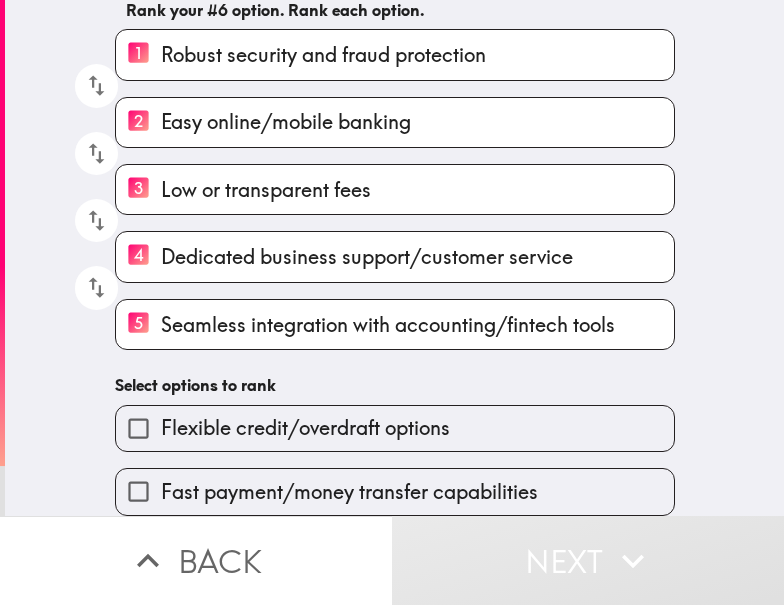 click on "Fast payment/money transfer capabilities" at bounding box center (349, 492) 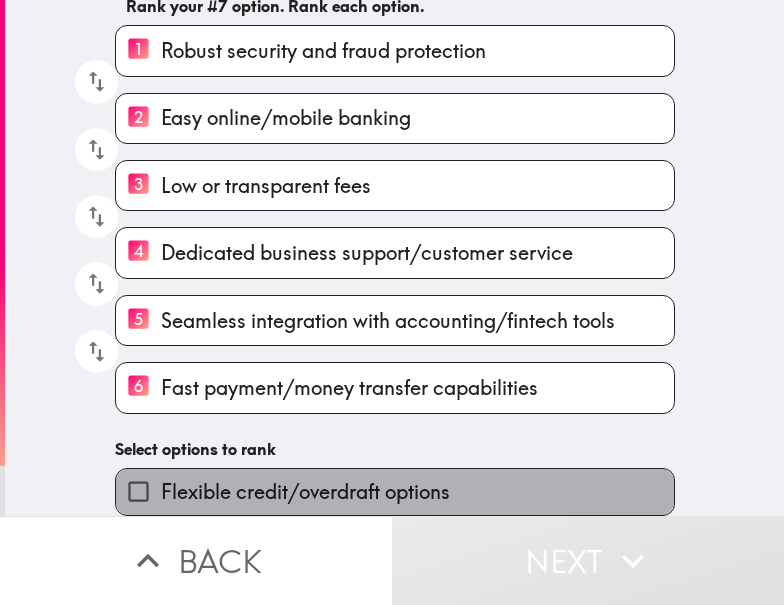 click on "Flexible credit/overdraft options" at bounding box center [395, 491] 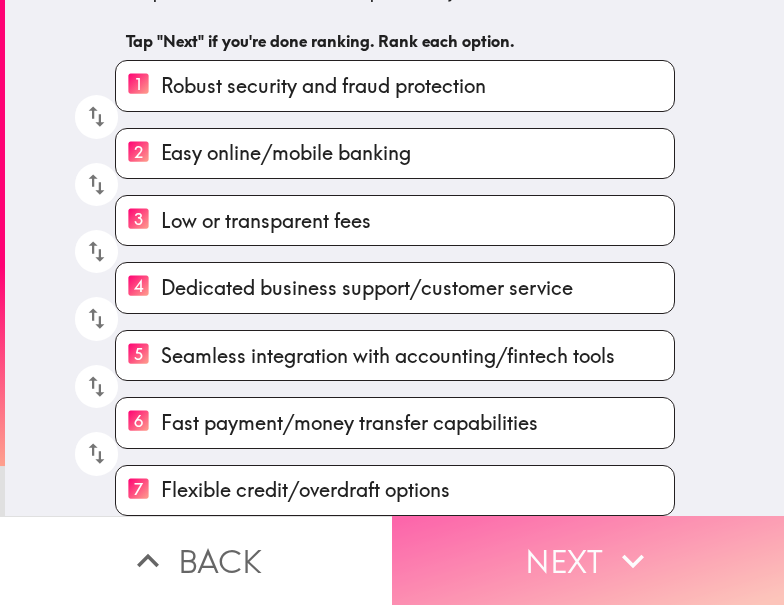 click on "Next" at bounding box center [588, 560] 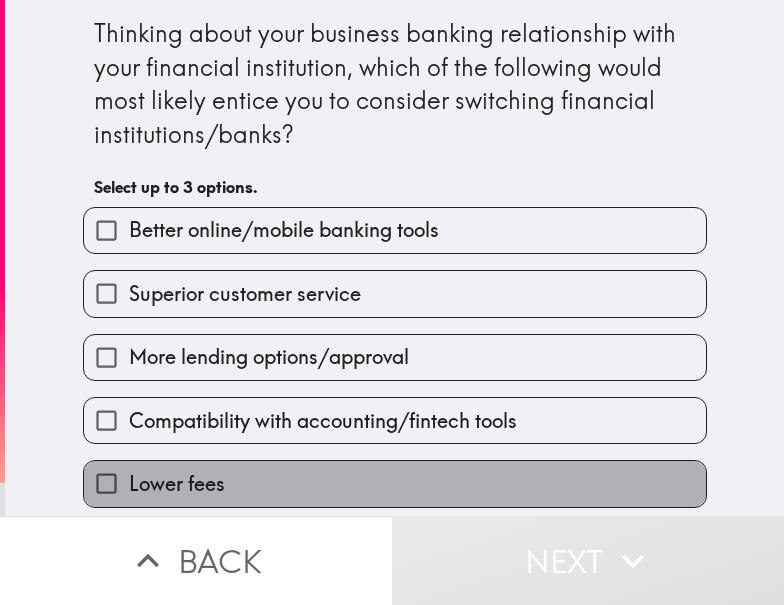 click on "Lower fees" at bounding box center [395, 483] 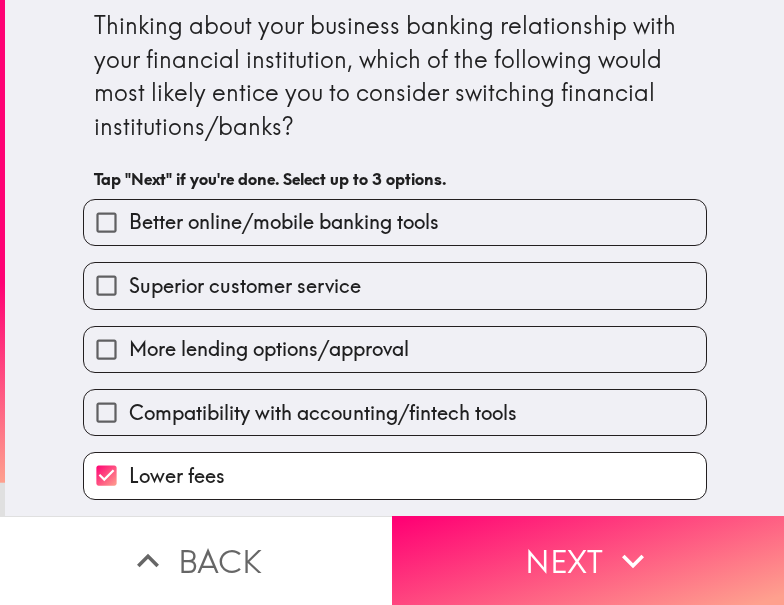 click on "Better online/mobile banking tools" at bounding box center [387, 214] 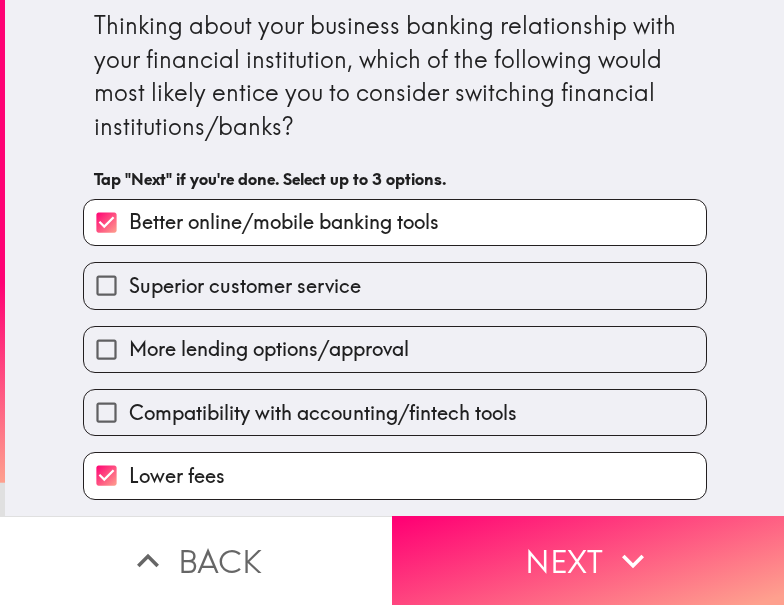 click on "Superior customer service" at bounding box center (395, 285) 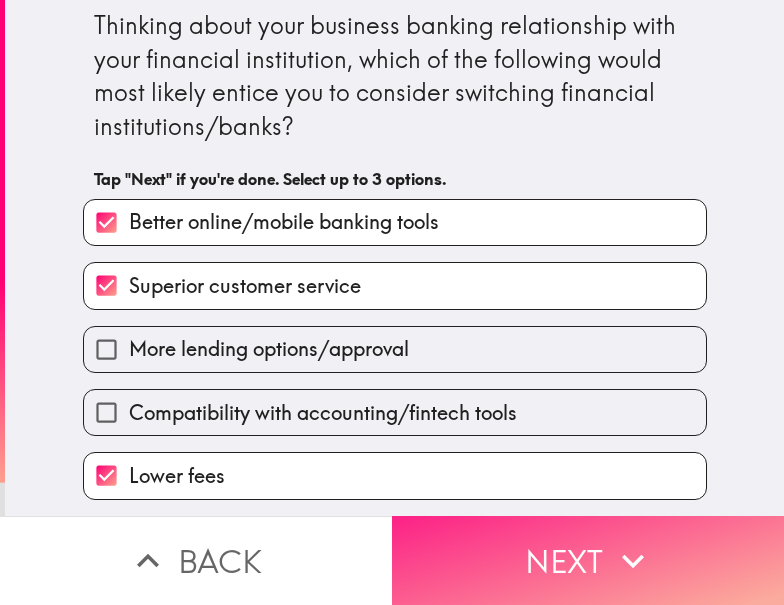 click on "Next" at bounding box center (588, 560) 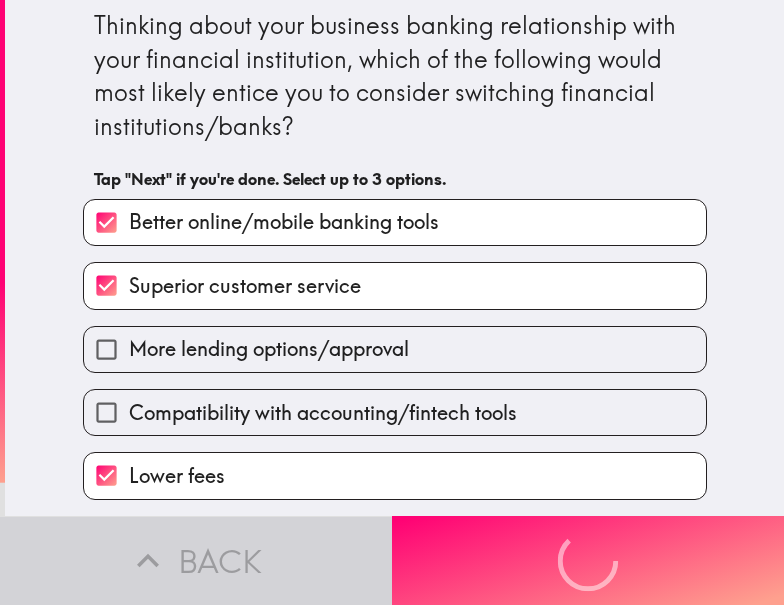 scroll, scrollTop: 0, scrollLeft: 0, axis: both 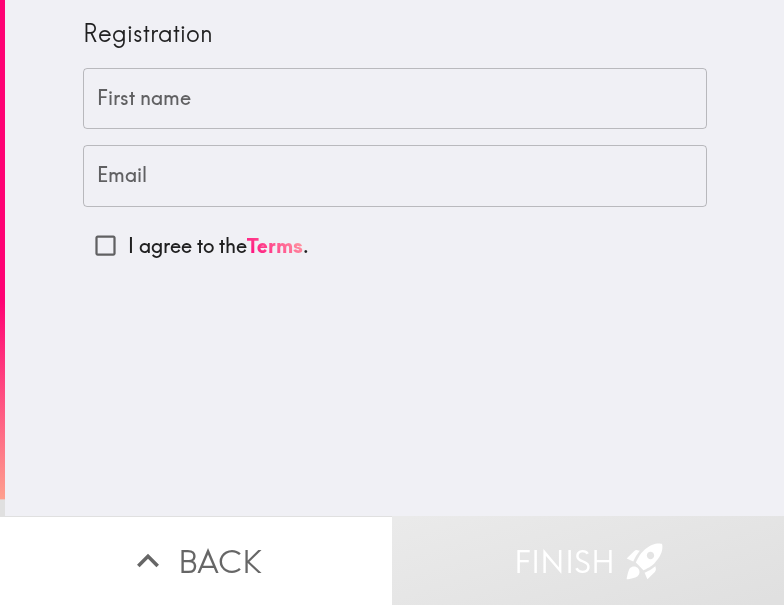 click on "First name" at bounding box center (395, 99) 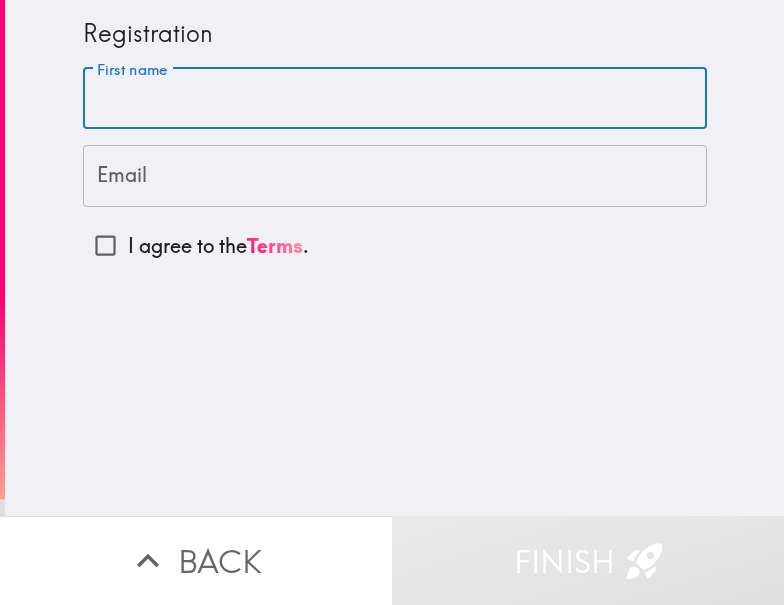 paste on "[NAME] [NAME]" 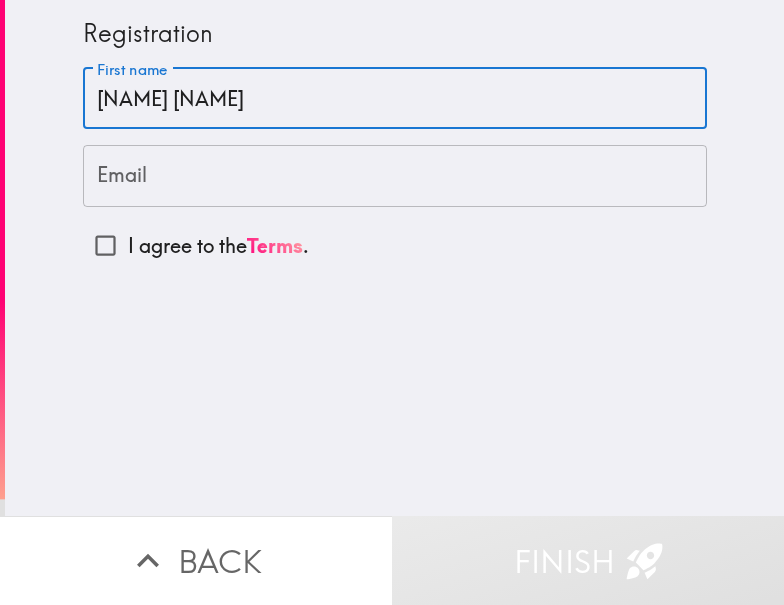 type on "[NAME] [NAME]" 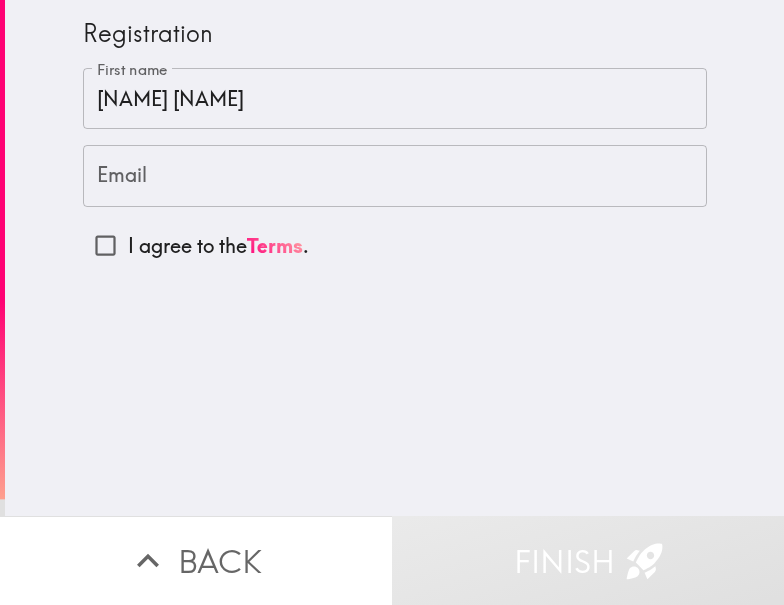 click on "Email" at bounding box center [395, 176] 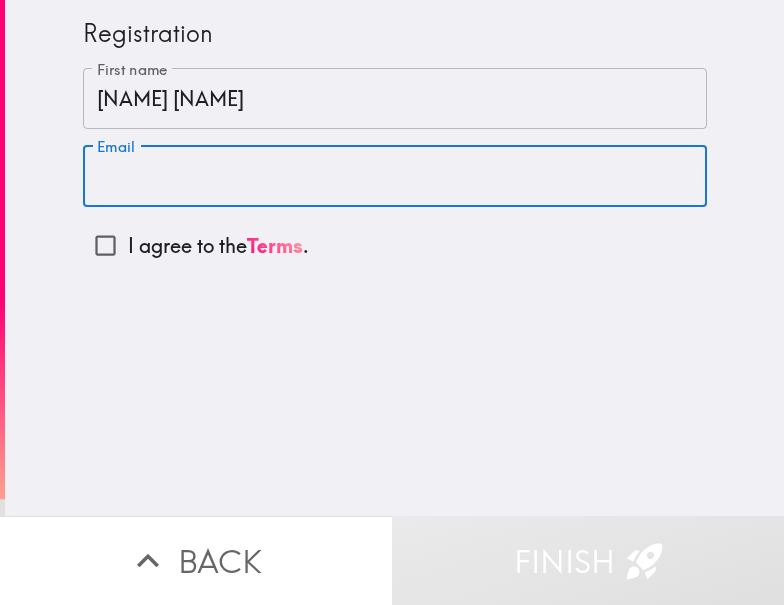 paste on "[EMAIL]" 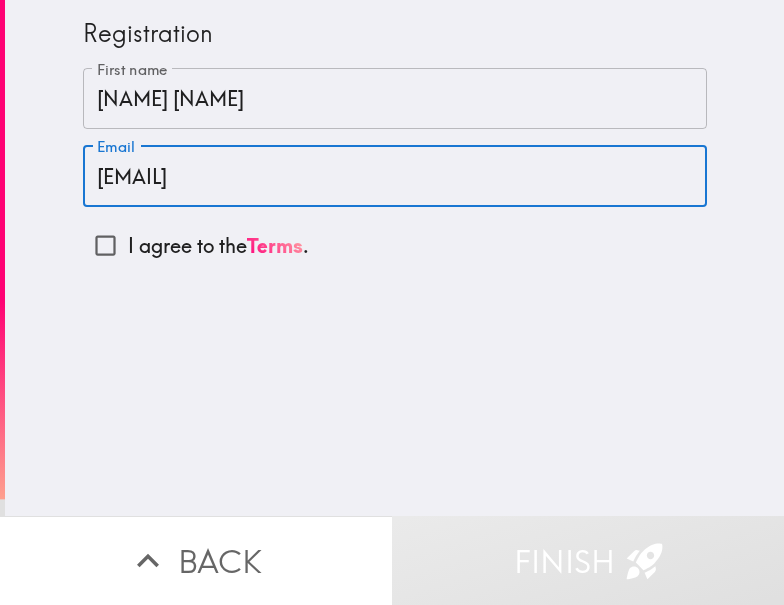 type on "[EMAIL]" 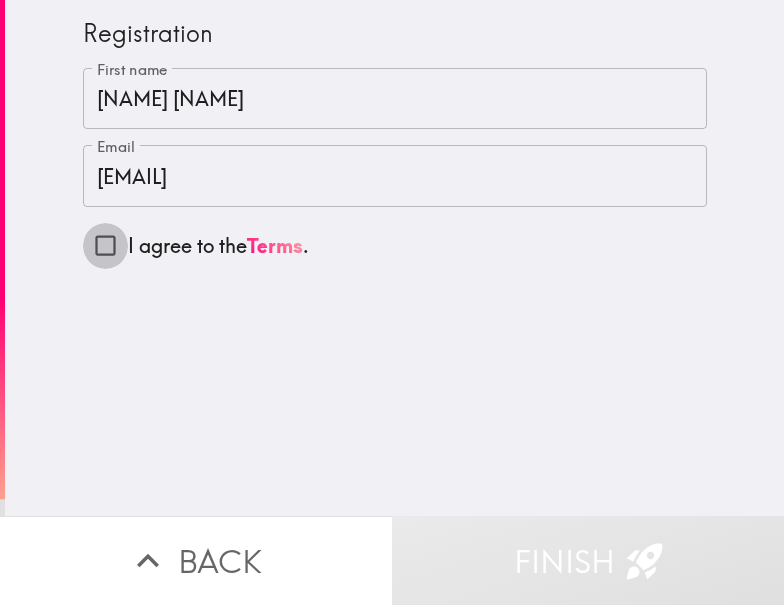 click on "I agree to the  Terms ." at bounding box center [105, 245] 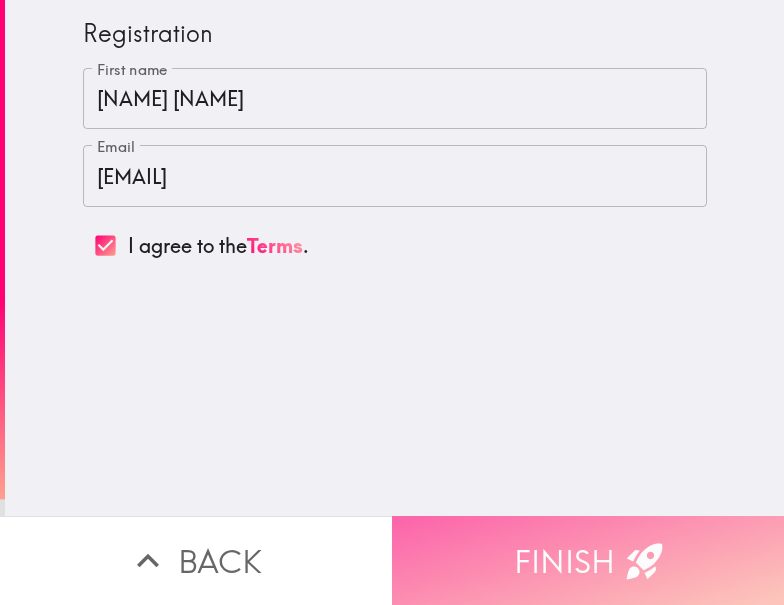 click on "Finish" at bounding box center (588, 560) 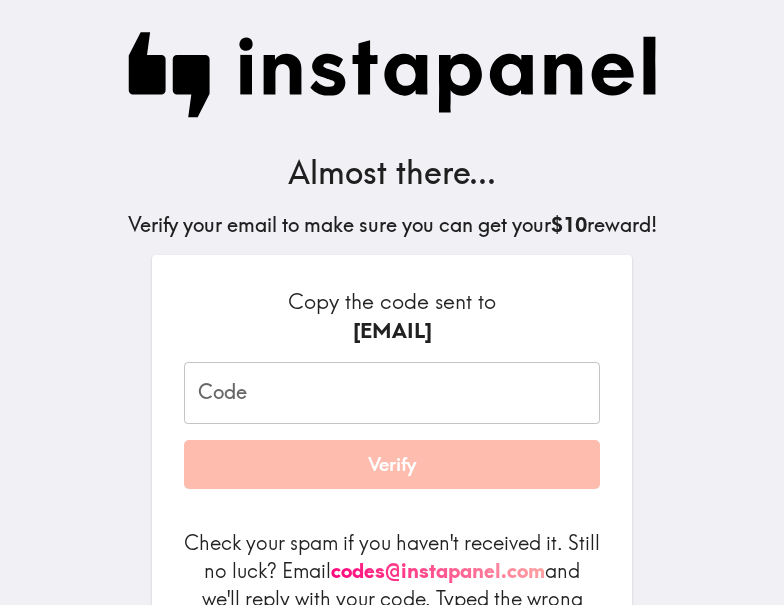 scroll, scrollTop: 150, scrollLeft: 0, axis: vertical 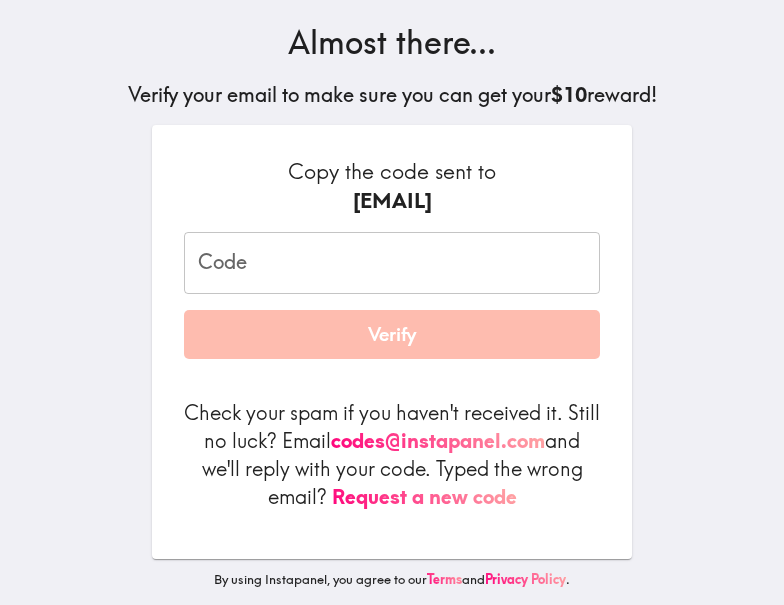 click on "Code" at bounding box center (392, 263) 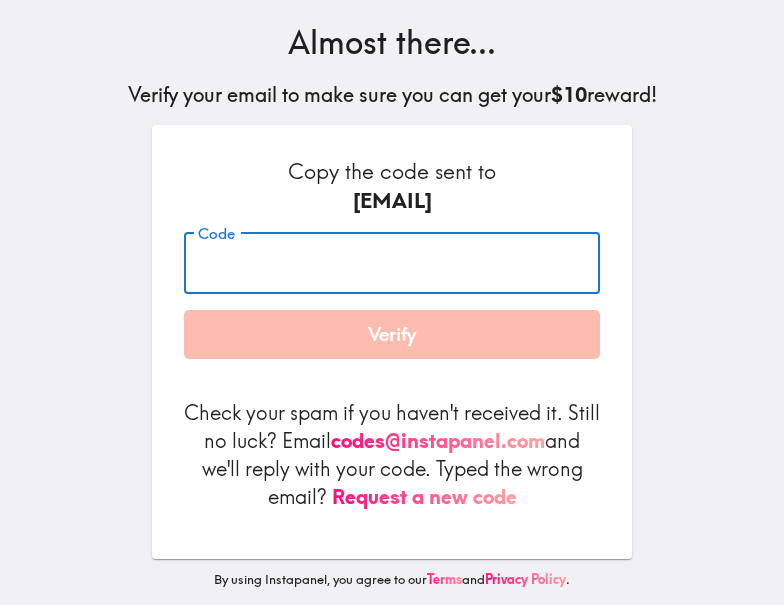 paste on "[ALPHANUMERIC]" 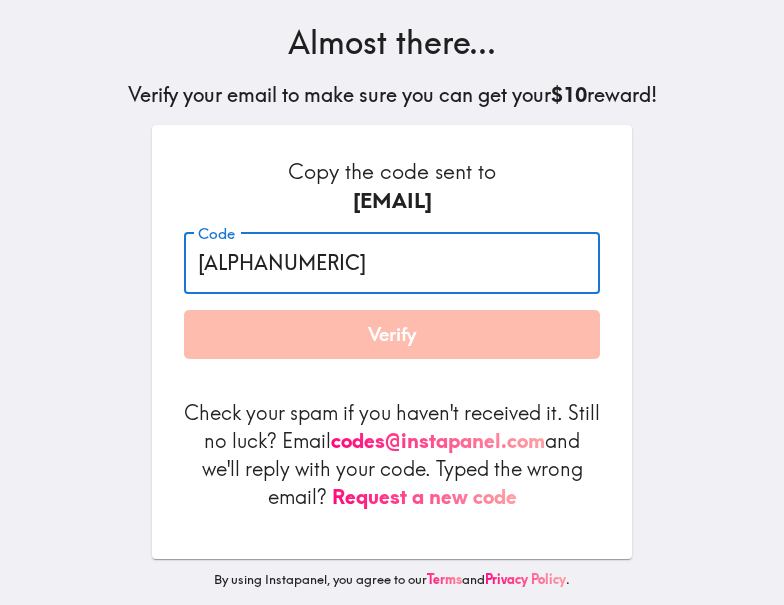 type on "[ALPHANUMERIC]" 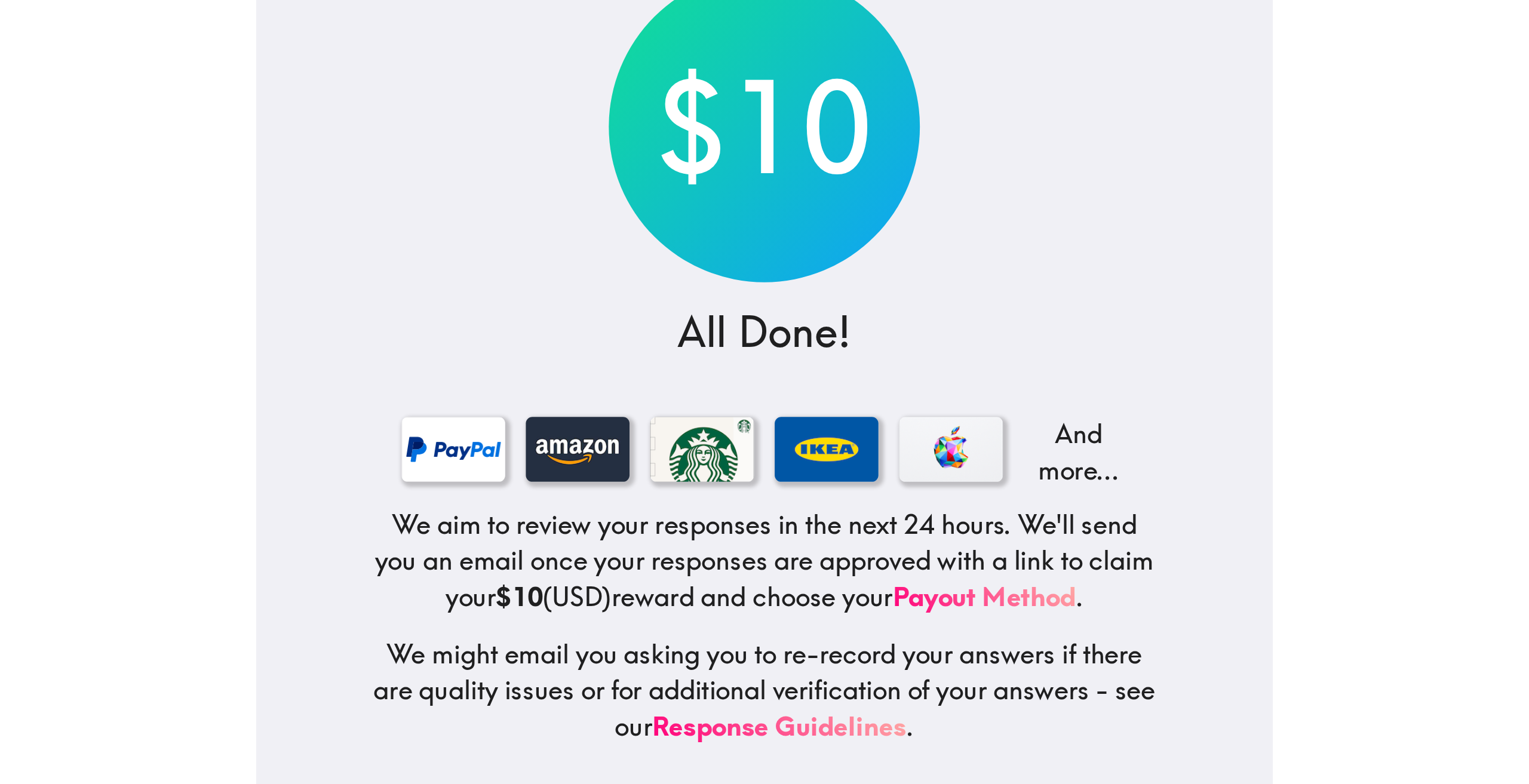 scroll, scrollTop: 0, scrollLeft: 0, axis: both 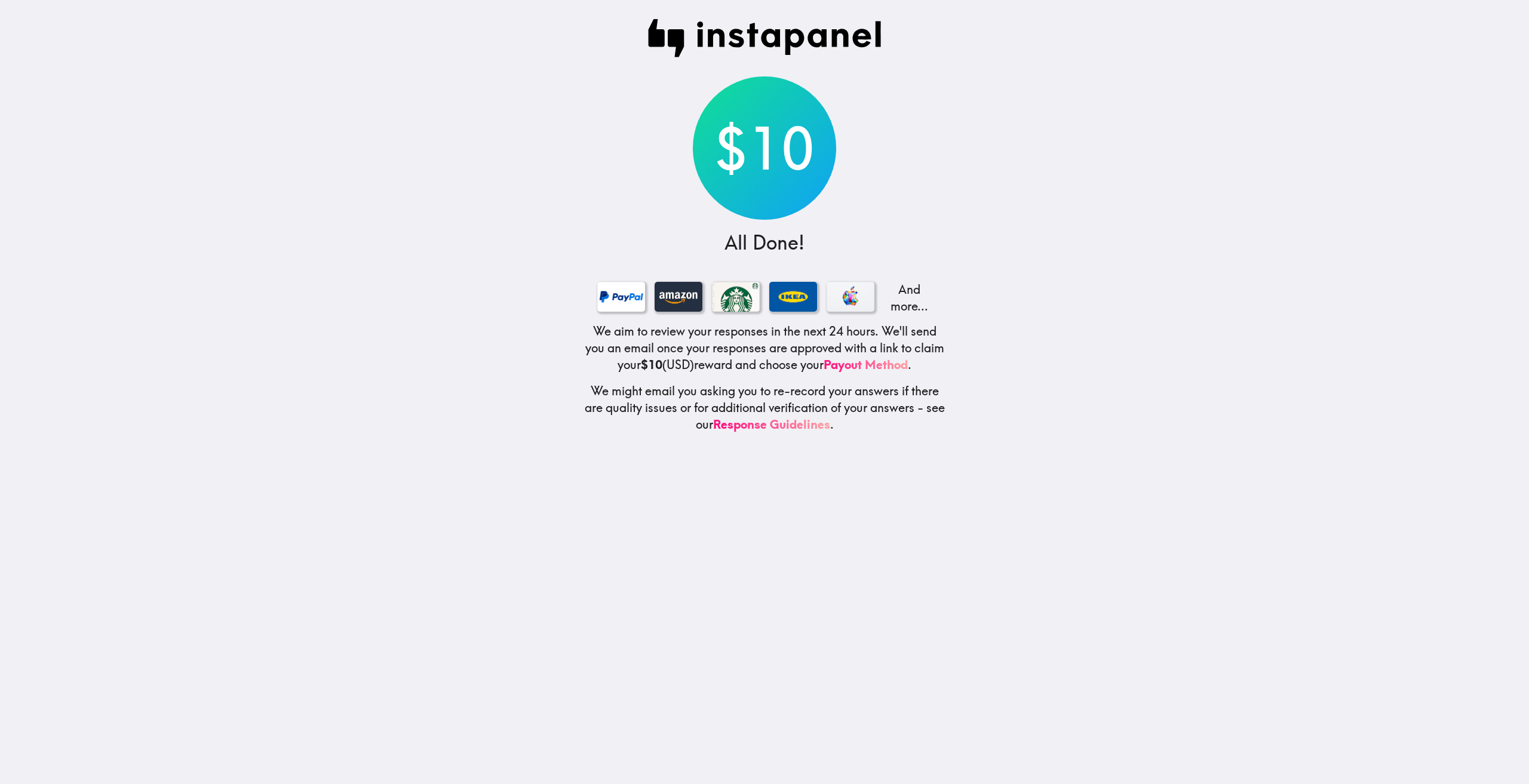 click on "$10 All Done! And more... We aim to review your responses in the next 24 hours.   We'll send you an email once your responses are approved with a link to claim your  $10  (USD)  reward and choose your  Payout Method . We might email you asking you to re-record your answers if there are quality issues or for additional verification of your answers - see our  Response Guidelines ." at bounding box center (764, 392) 